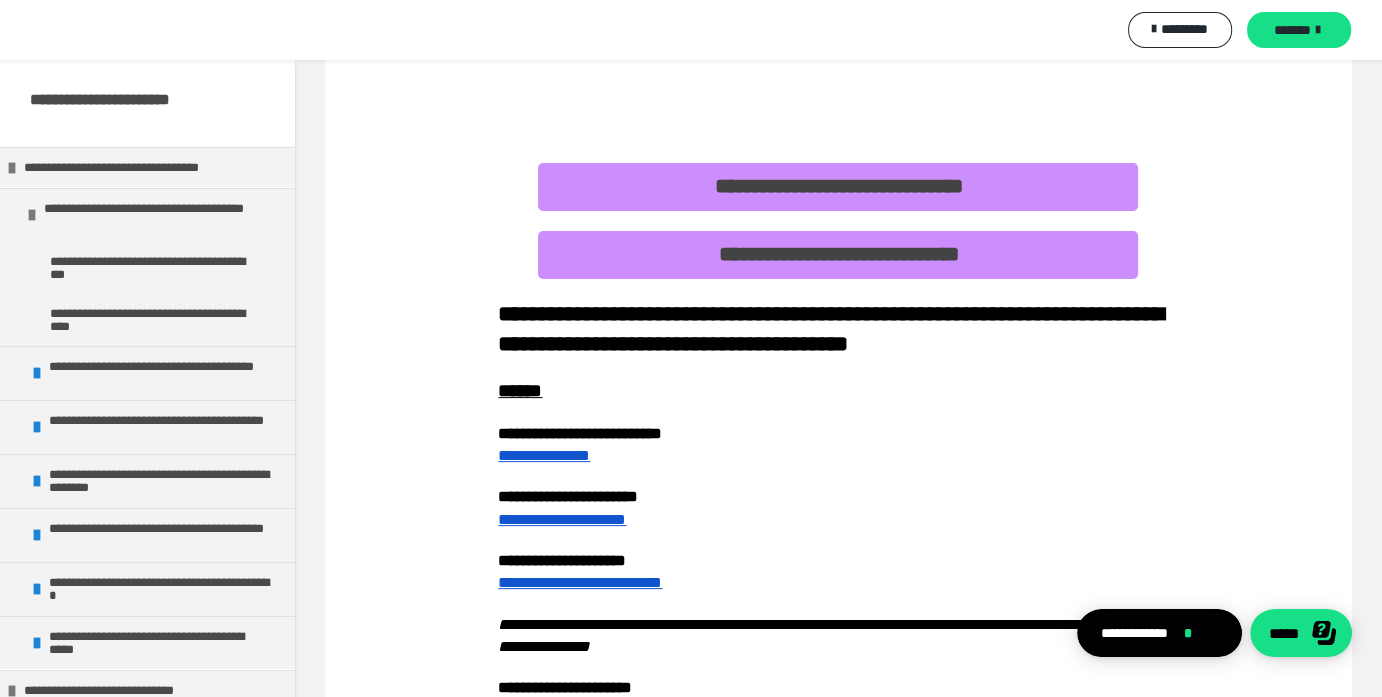 scroll, scrollTop: 348, scrollLeft: 0, axis: vertical 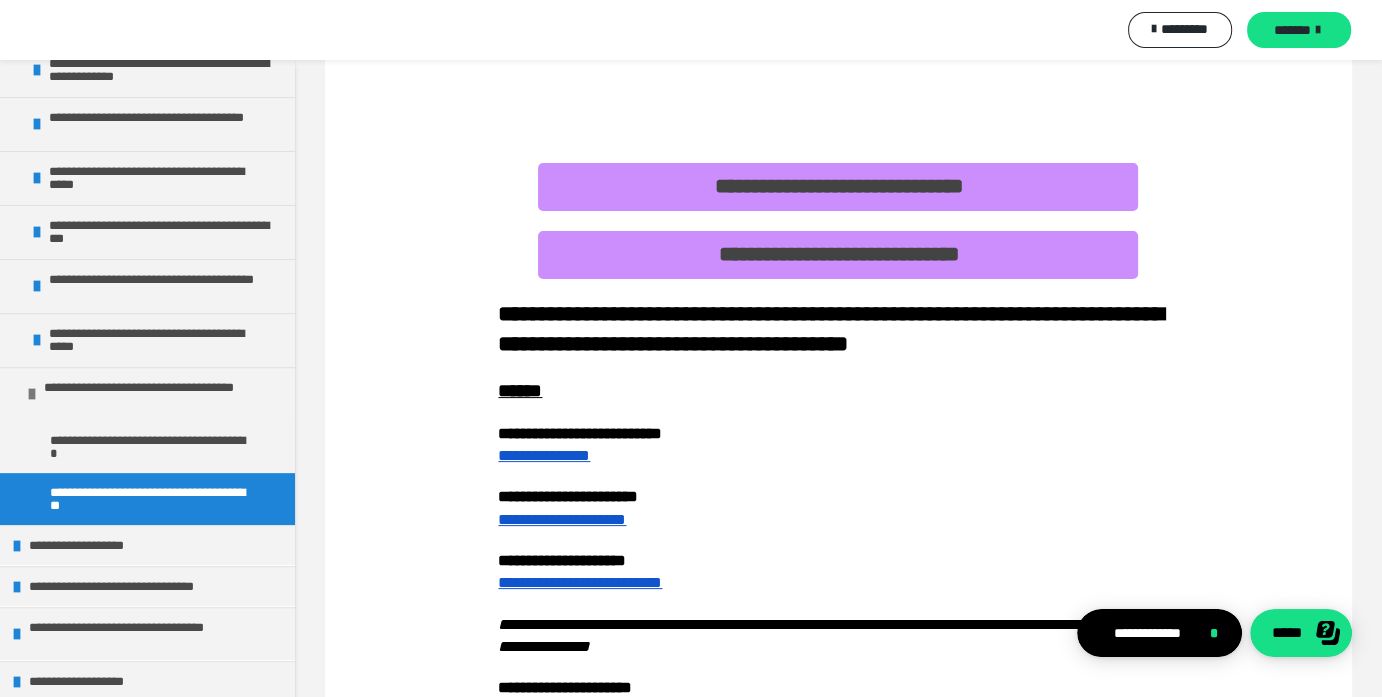 click on "**********" at bounding box center [838, 187] 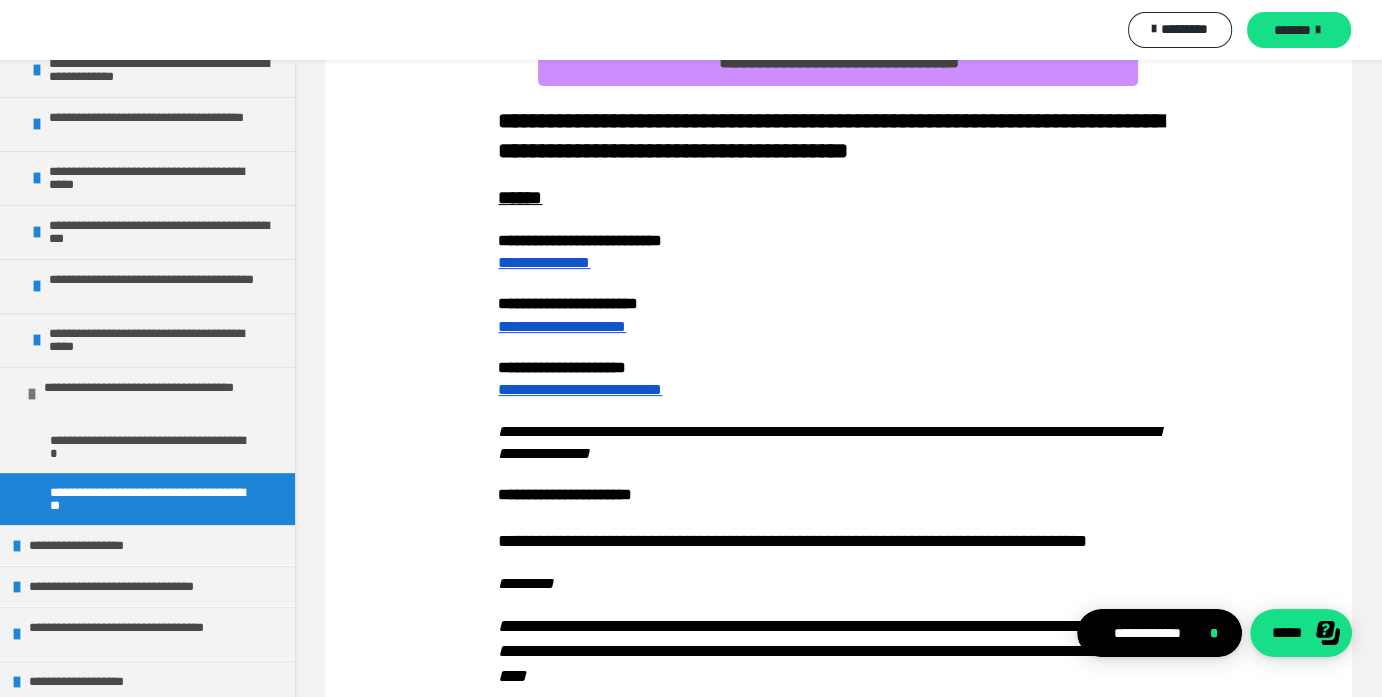 scroll, scrollTop: 548, scrollLeft: 0, axis: vertical 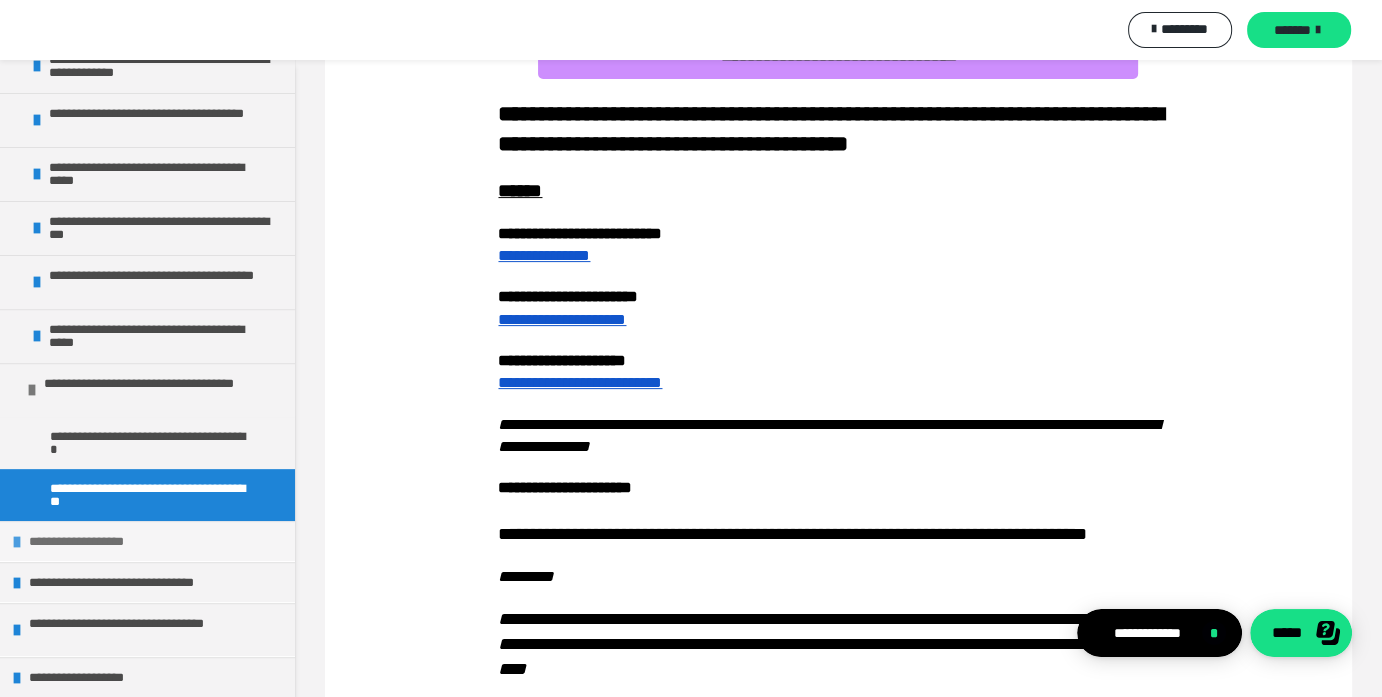 click on "**********" at bounding box center [149, 541] 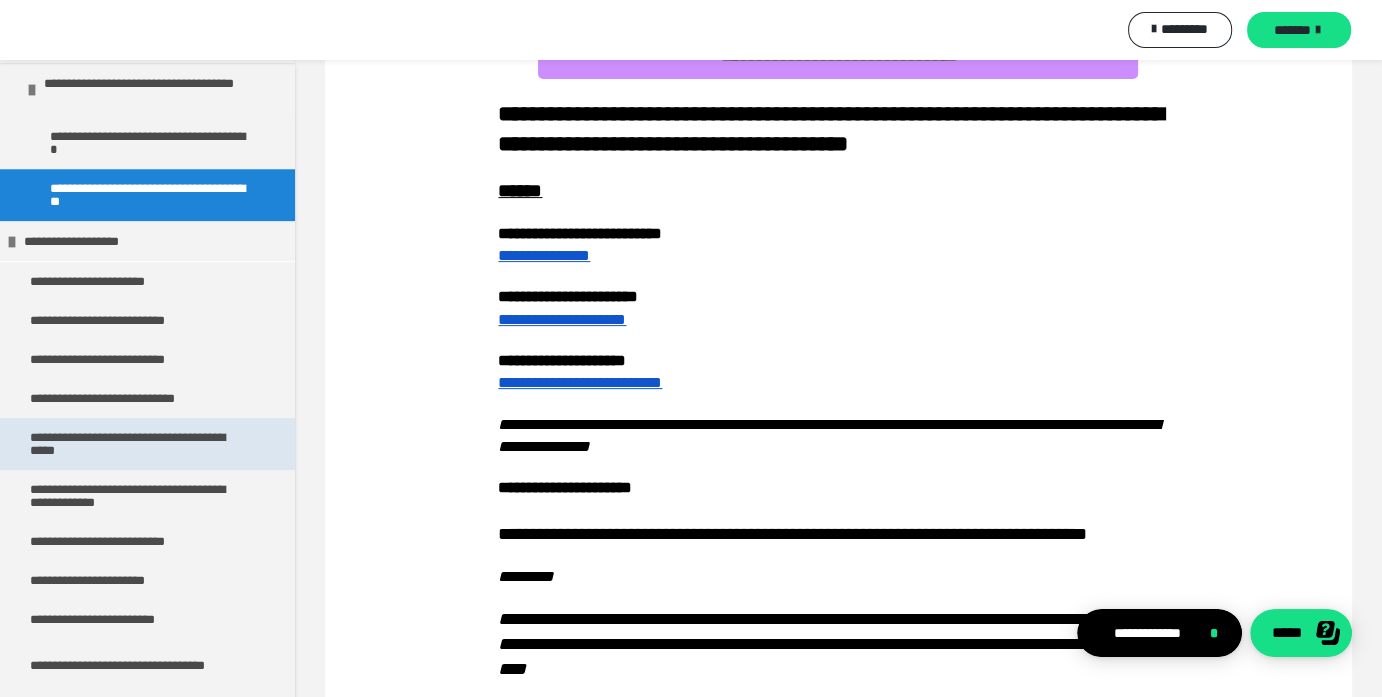 scroll, scrollTop: 1126, scrollLeft: 0, axis: vertical 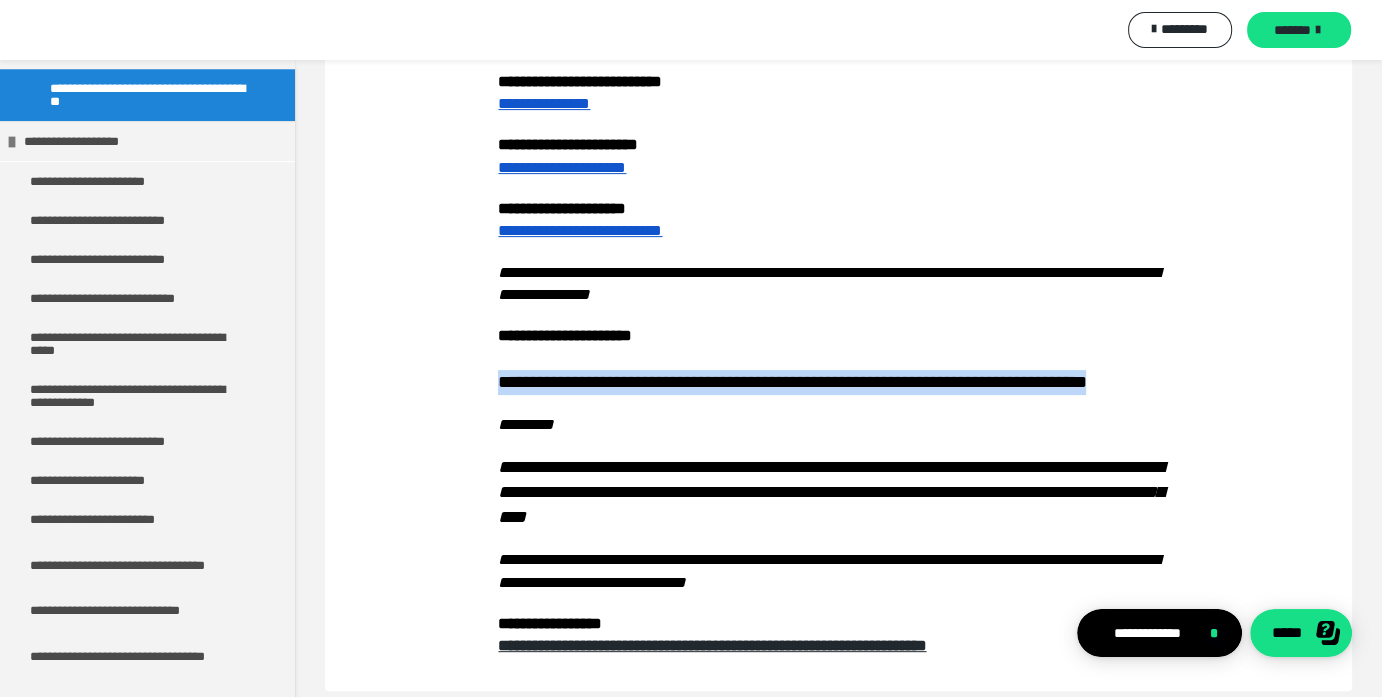 drag, startPoint x: 522, startPoint y: 375, endPoint x: 645, endPoint y: 412, distance: 128.44453 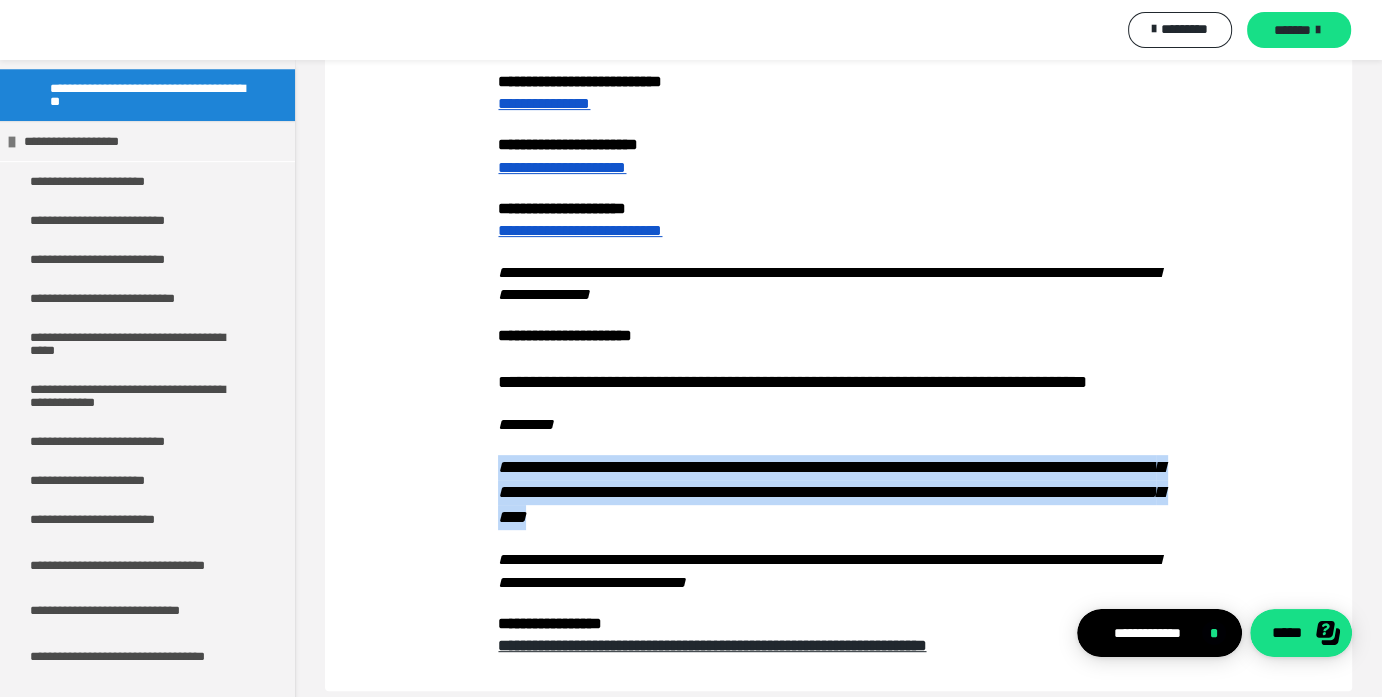 drag, startPoint x: 499, startPoint y: 487, endPoint x: 992, endPoint y: 537, distance: 495.52902 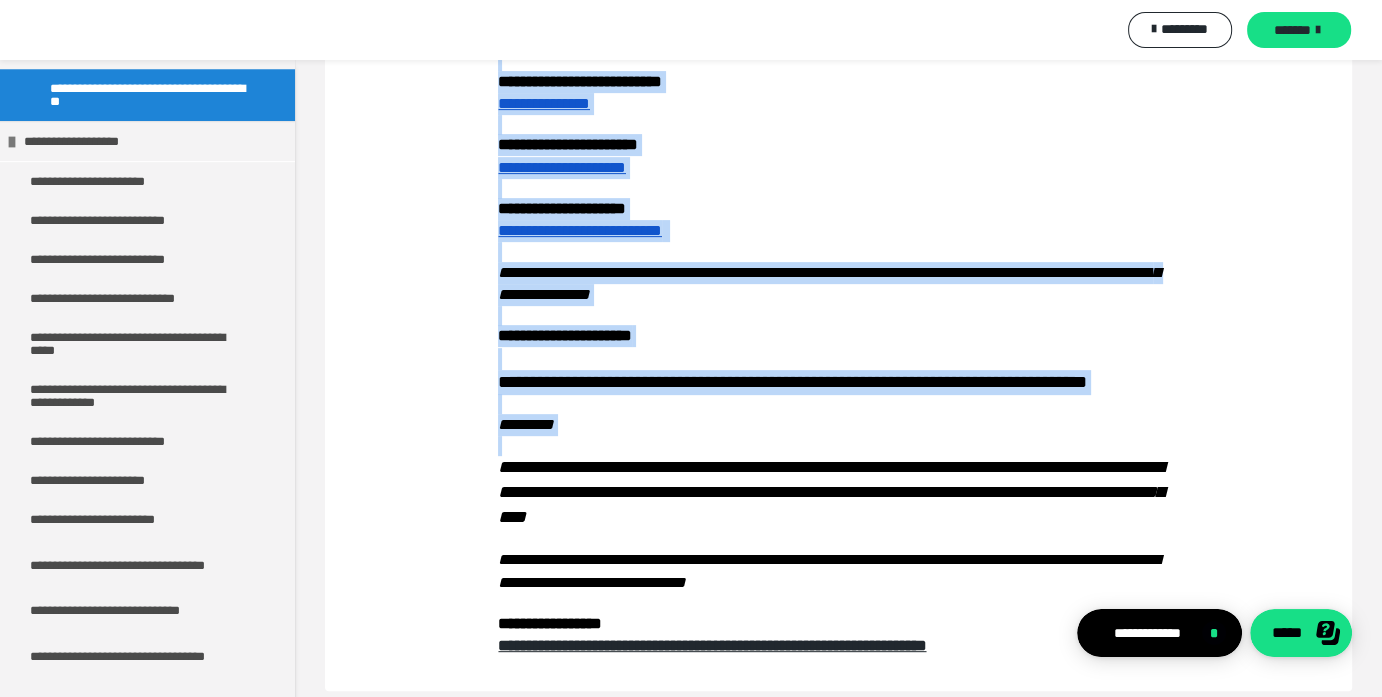 click on "**********" at bounding box center [838, 302] 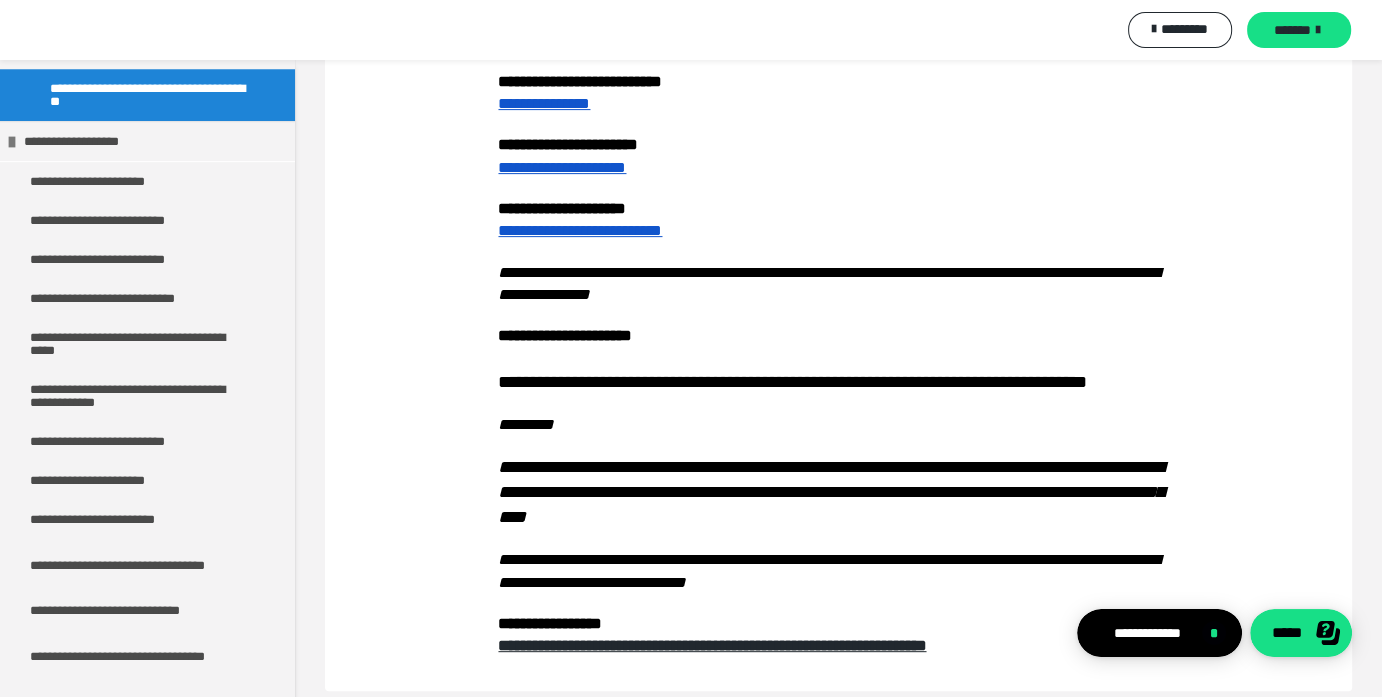 click on "**********" at bounding box center [830, 492] 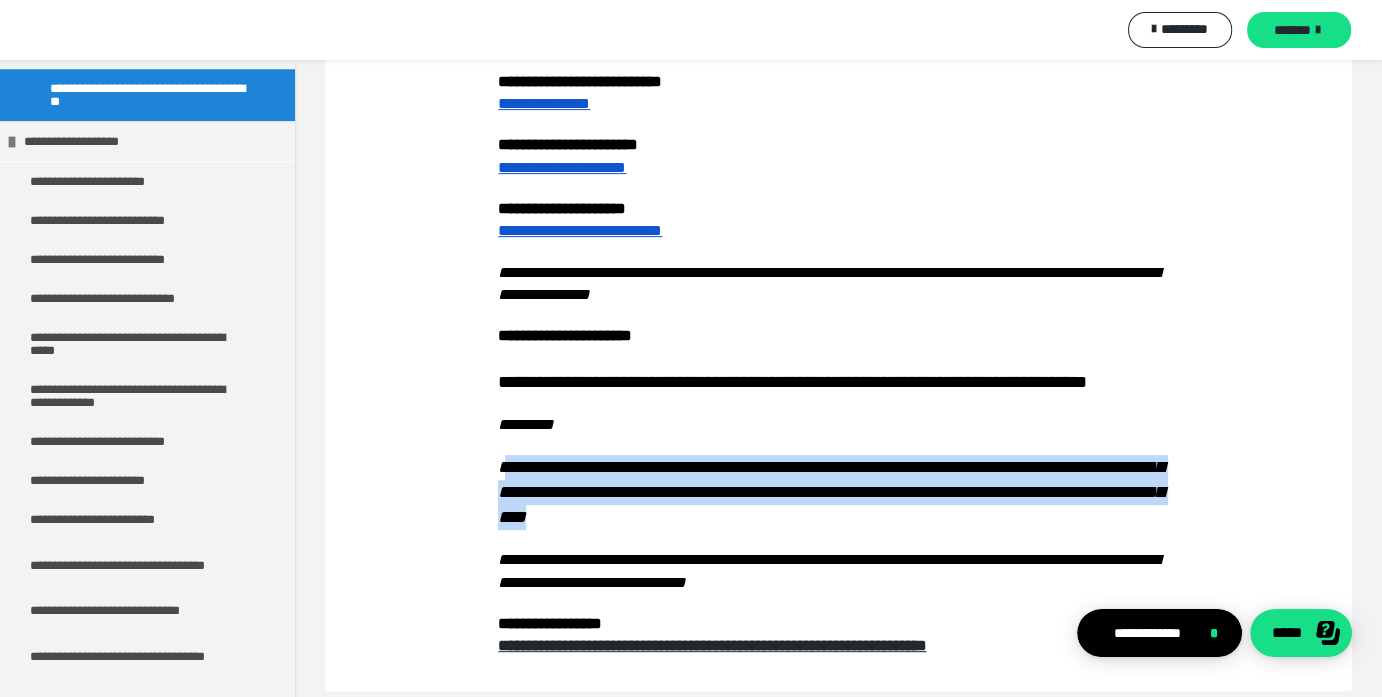 drag, startPoint x: 504, startPoint y: 497, endPoint x: 964, endPoint y: 550, distance: 463.04318 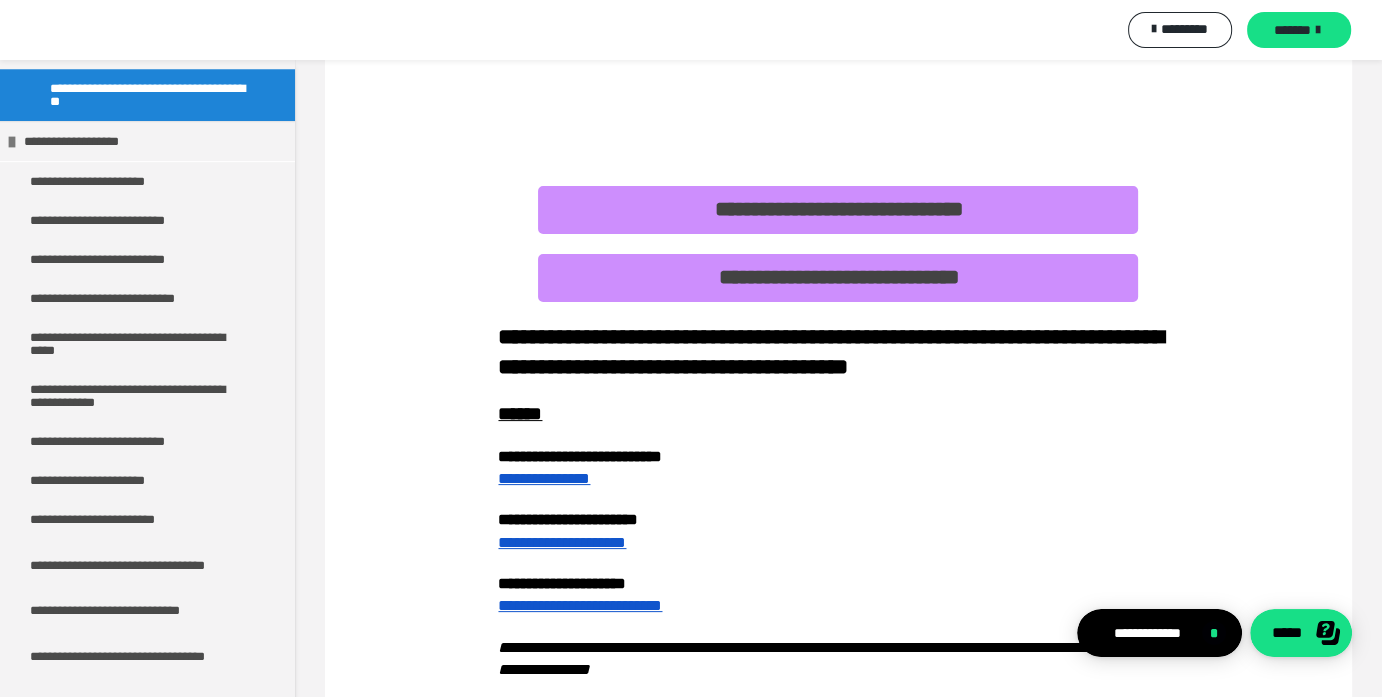 scroll, scrollTop: 100, scrollLeft: 0, axis: vertical 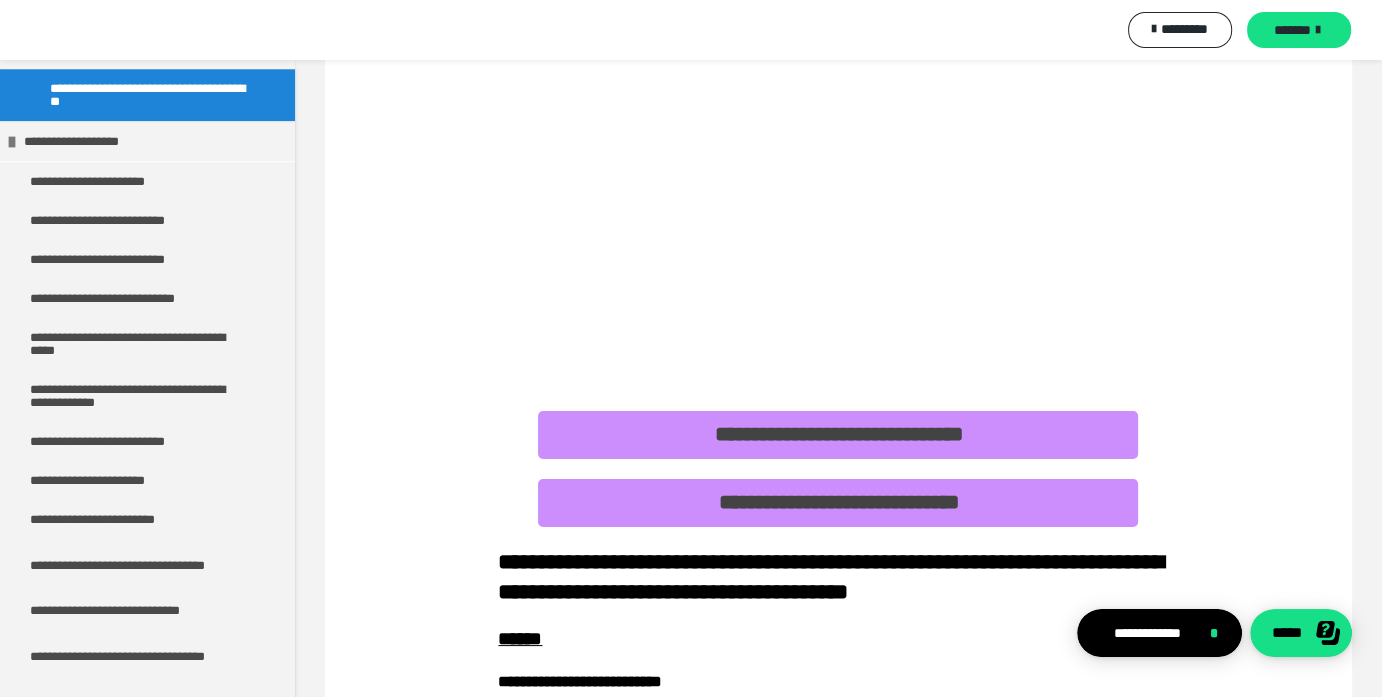 click on "**********" at bounding box center [838, 503] 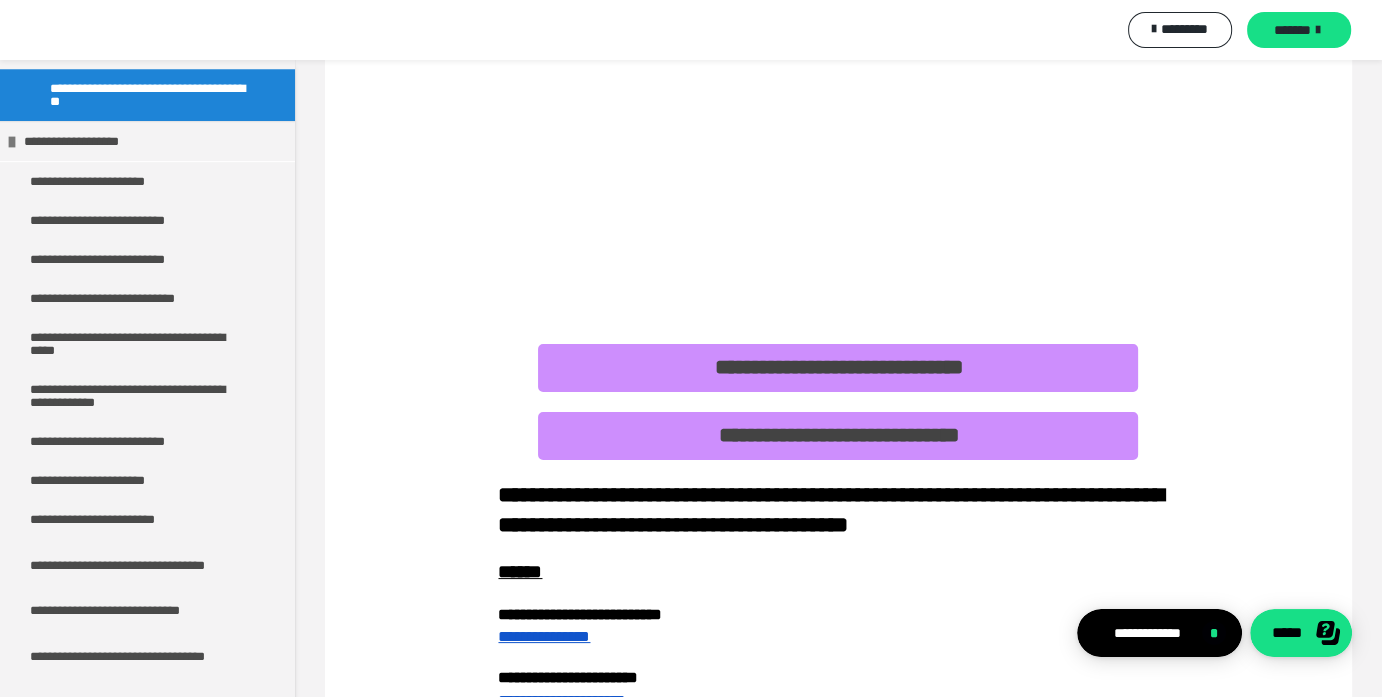 scroll, scrollTop: 200, scrollLeft: 0, axis: vertical 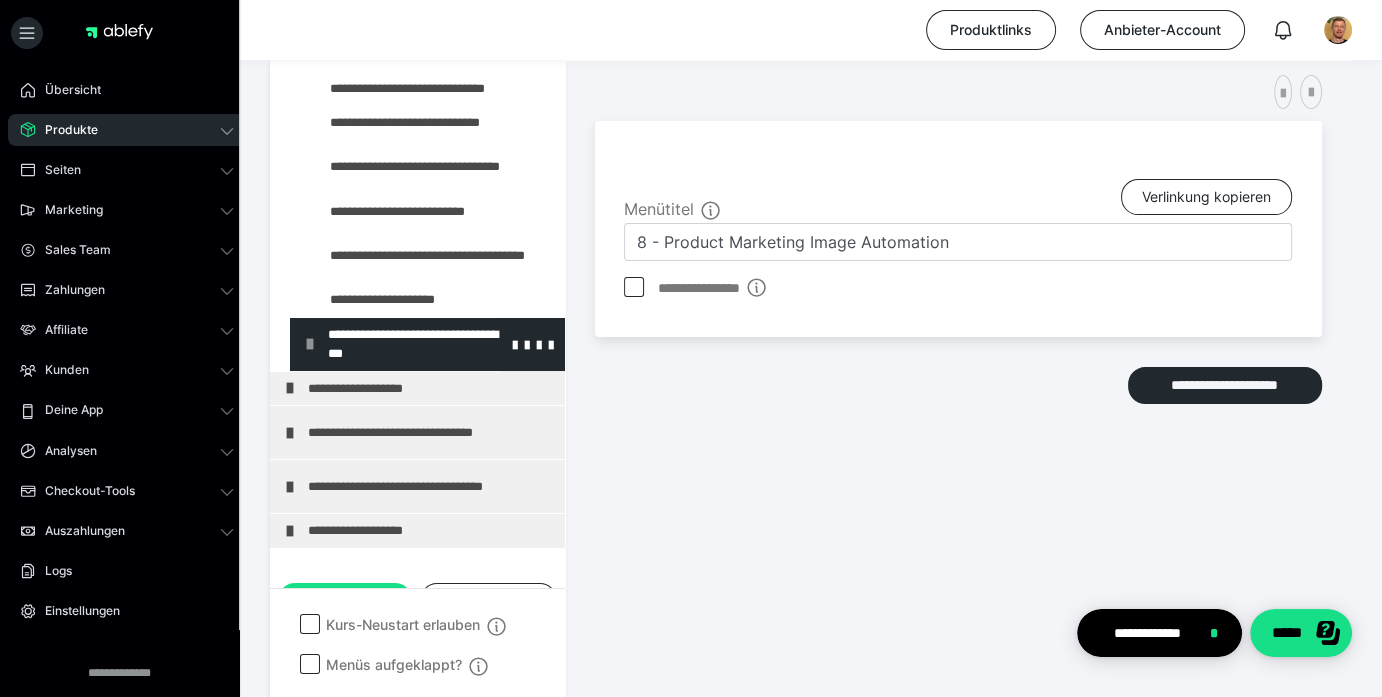 click on "**********" at bounding box center (433, 344) 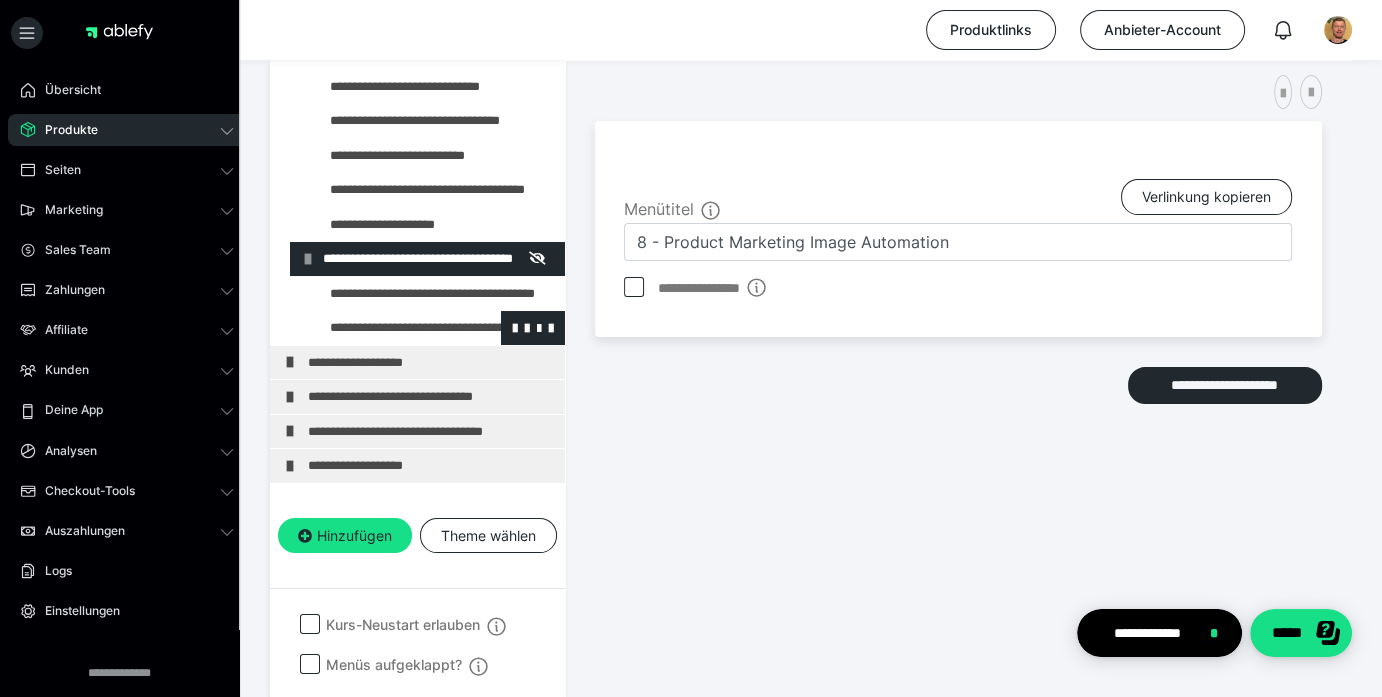 click at bounding box center [385, 328] 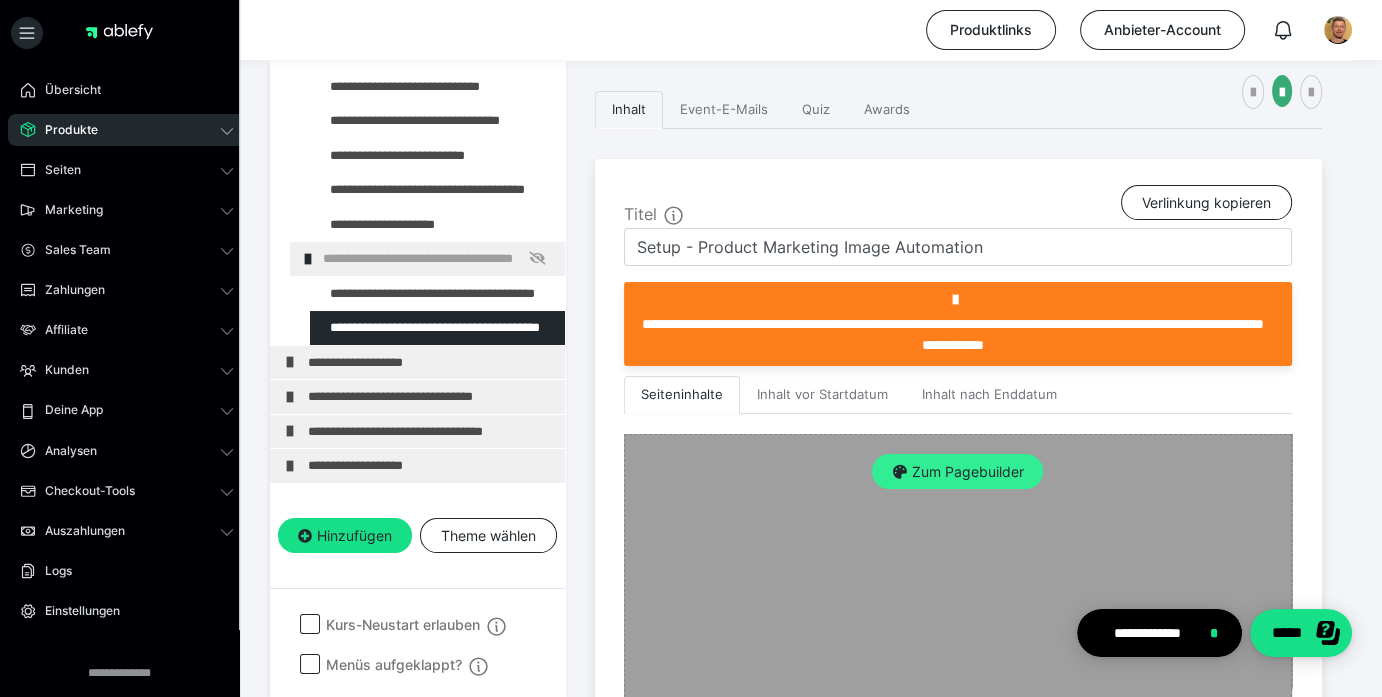 click on "Zum Pagebuilder" at bounding box center [957, 472] 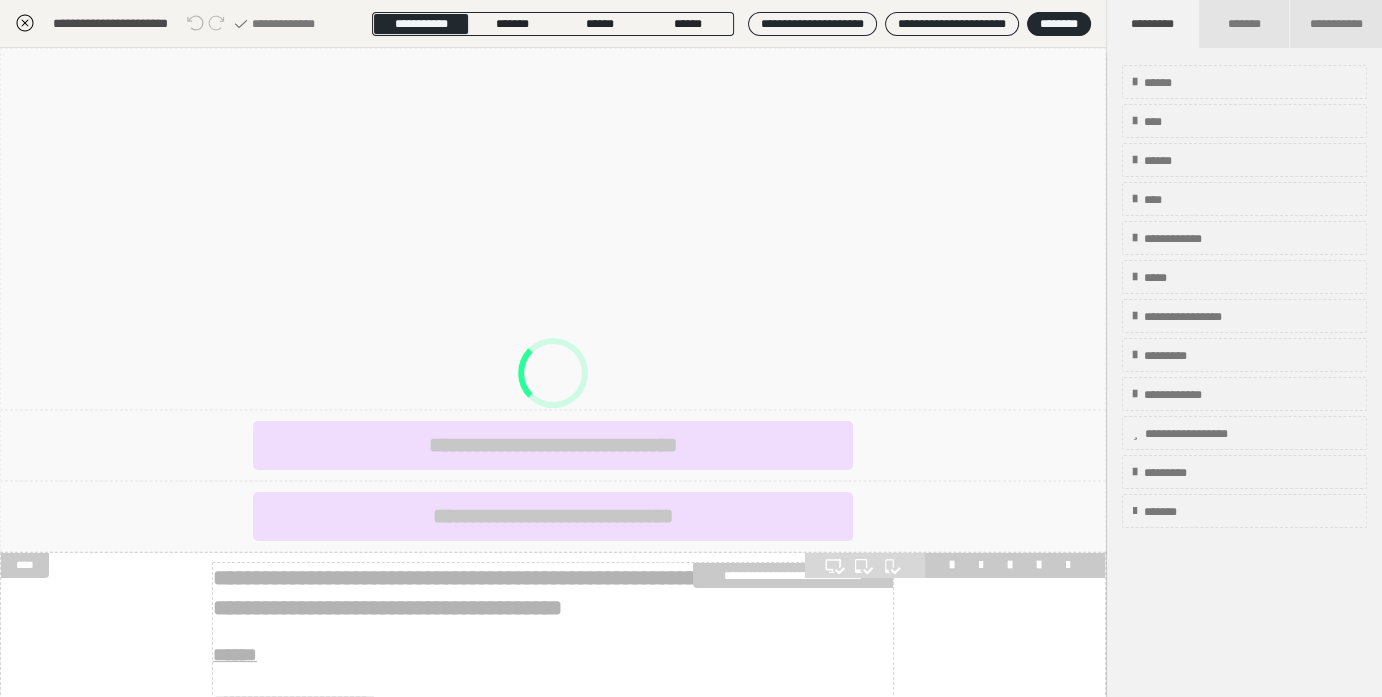 click at bounding box center [553, 372] 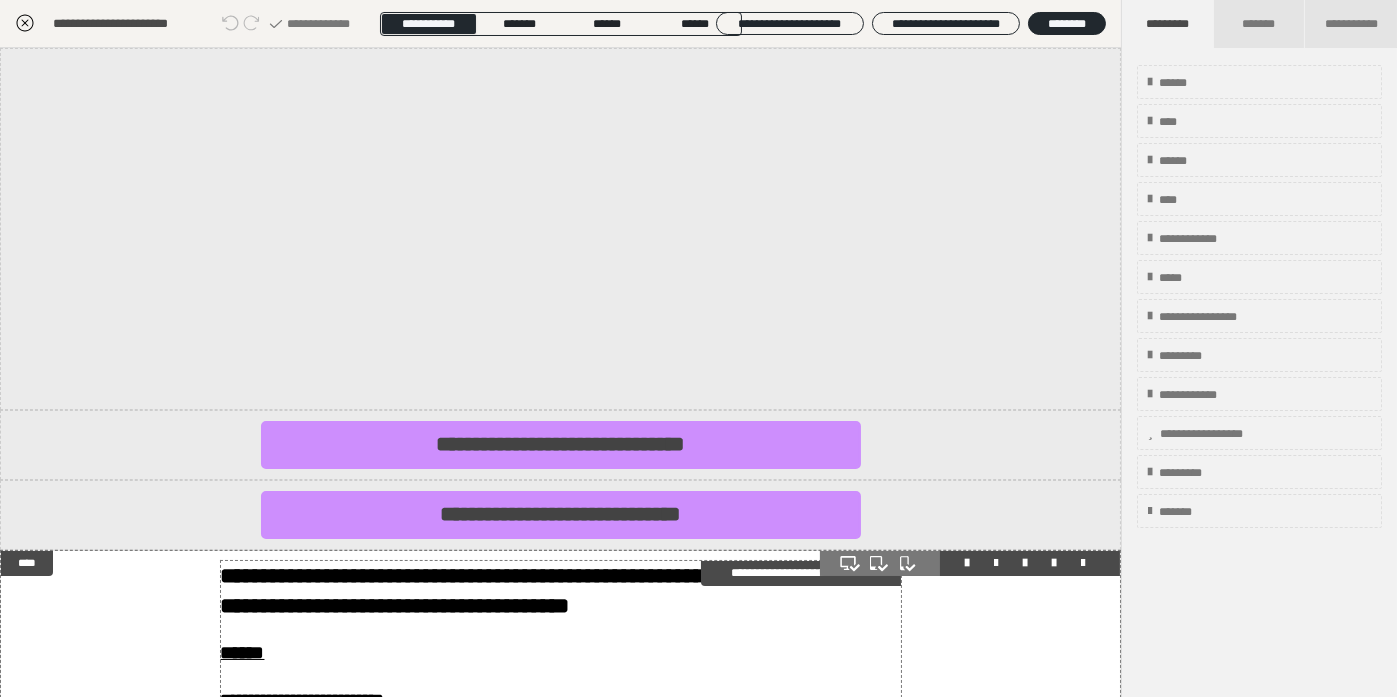 scroll, scrollTop: 400, scrollLeft: 0, axis: vertical 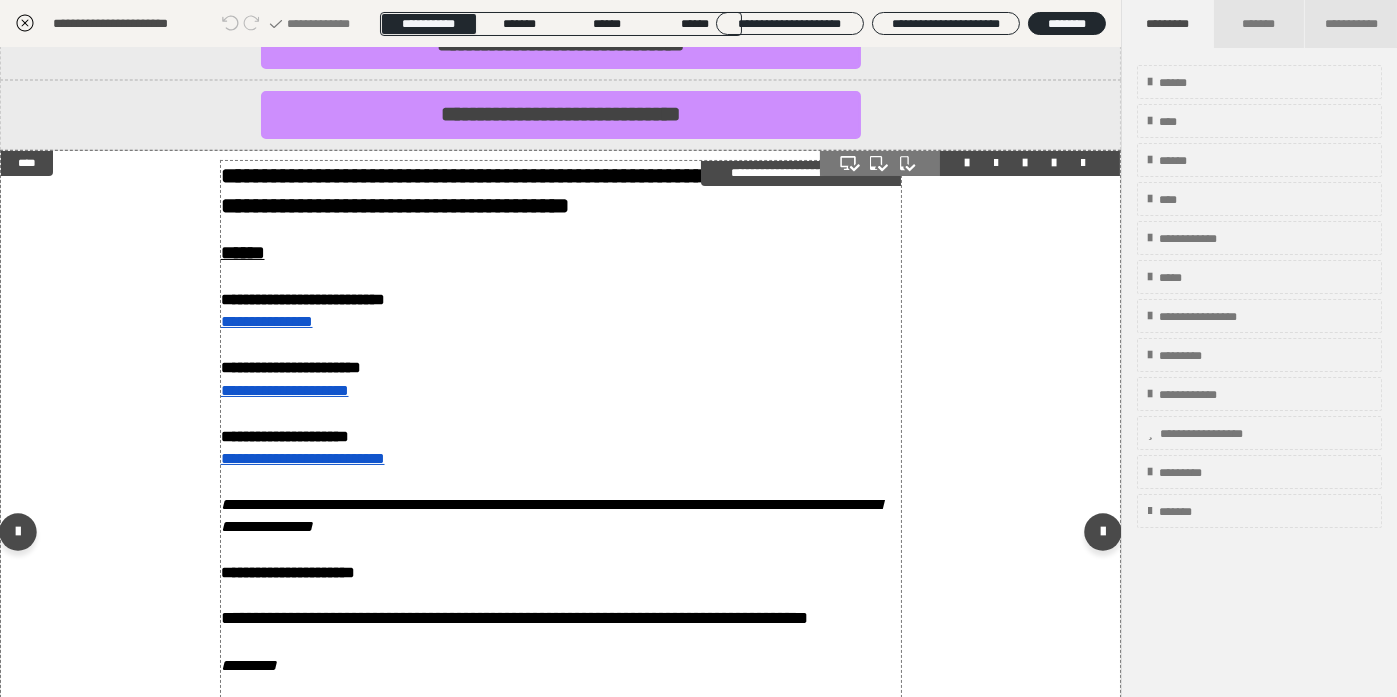 click on "**********" at bounding box center [561, 391] 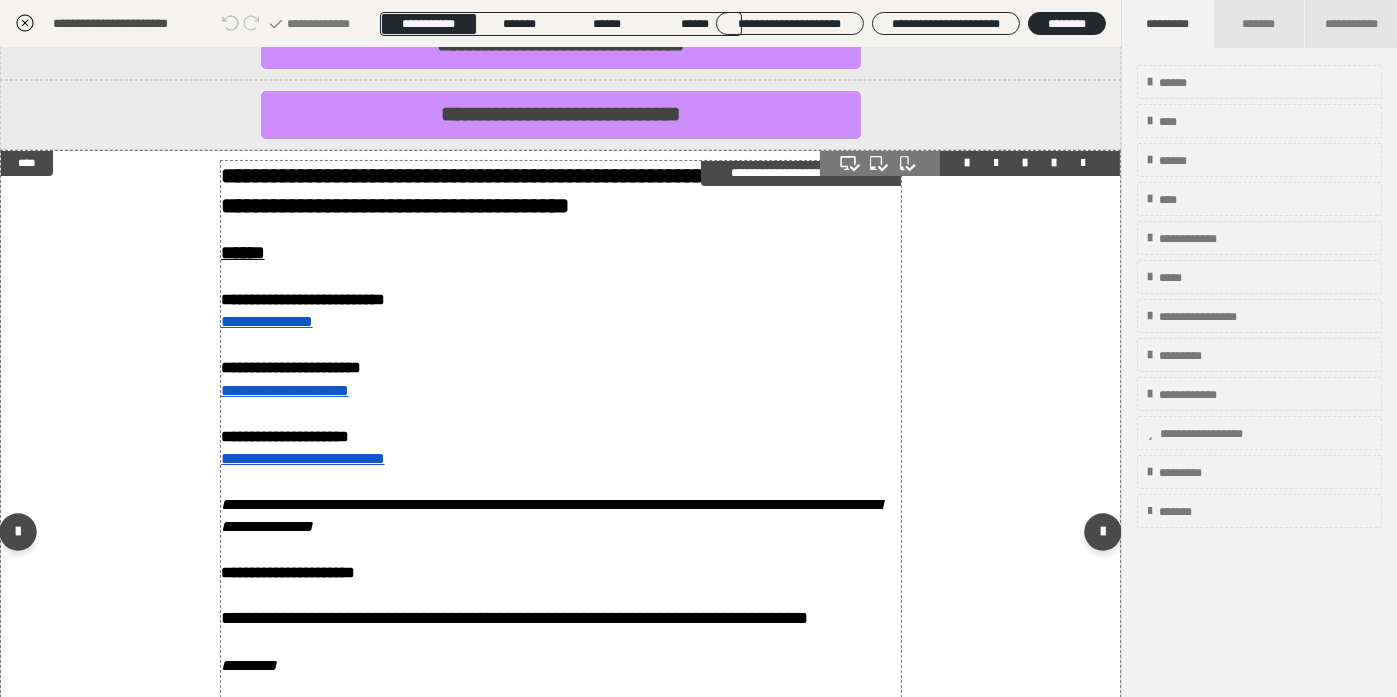 click on "**********" at bounding box center [561, 391] 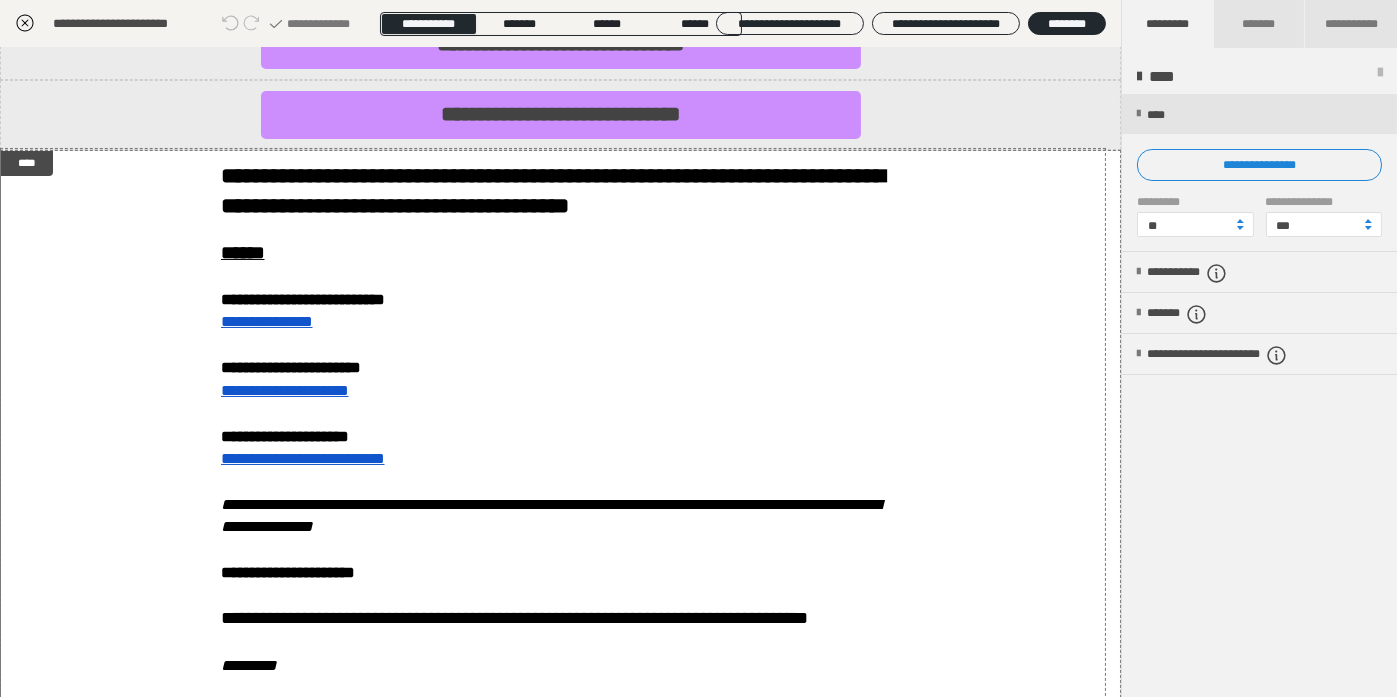 click on "**********" at bounding box center [699, 493] 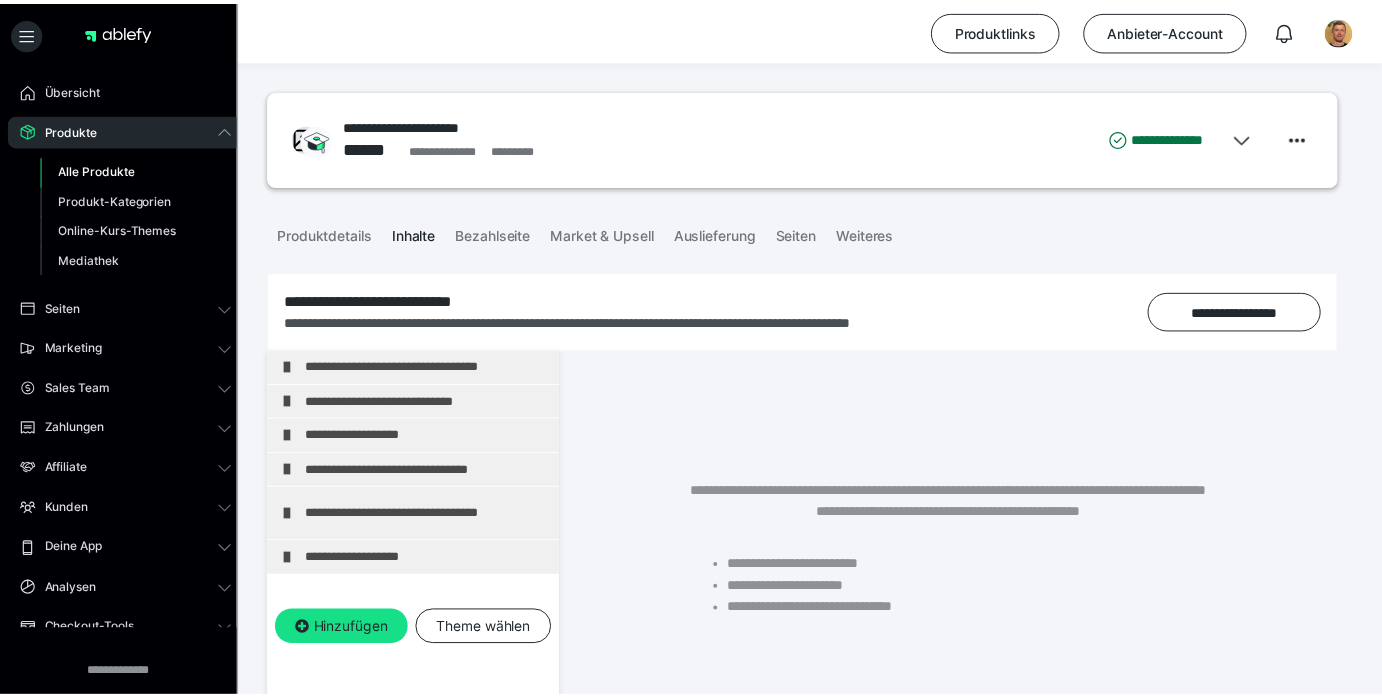 scroll, scrollTop: 0, scrollLeft: 0, axis: both 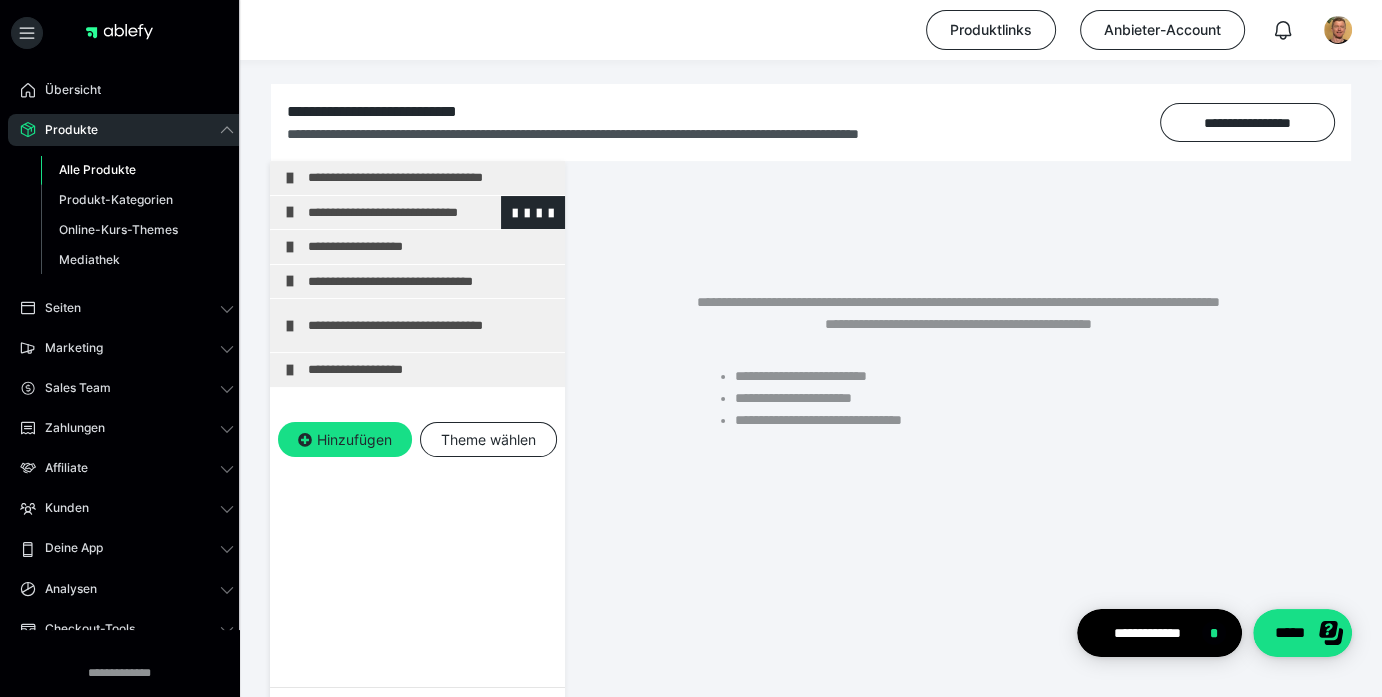 click on "**********" at bounding box center [431, 213] 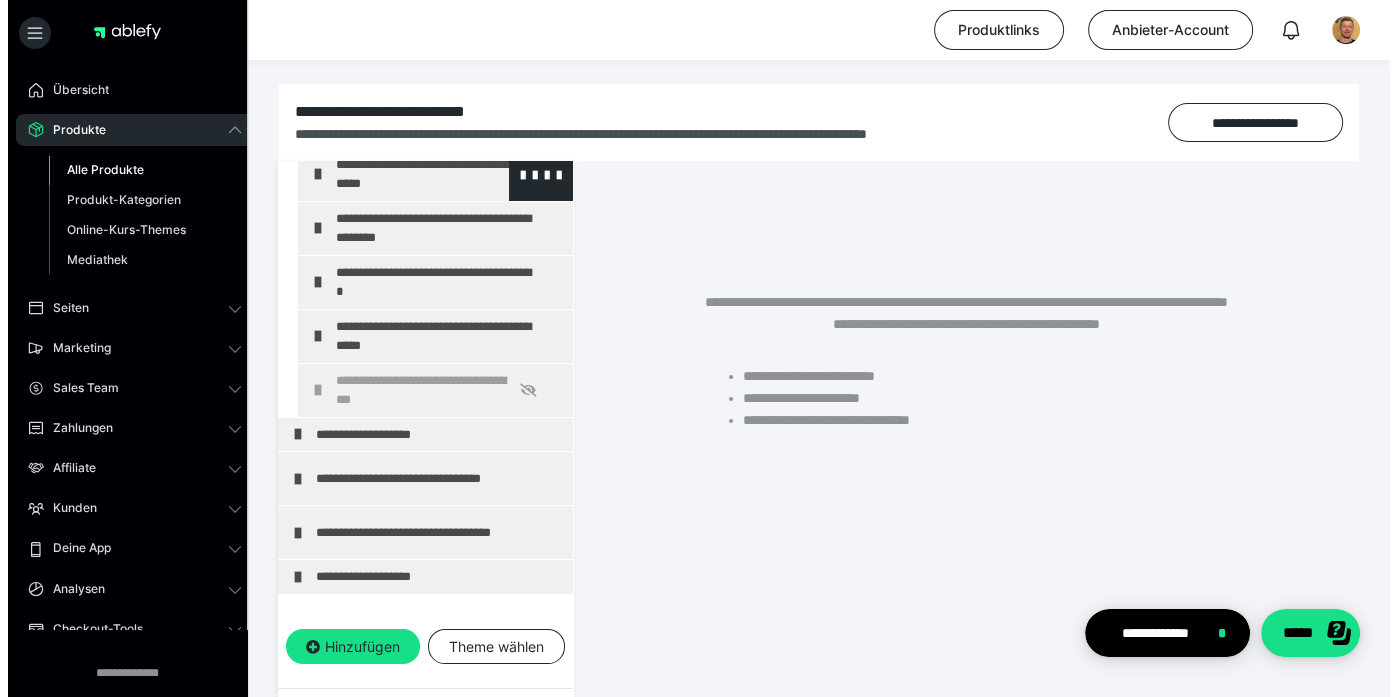 scroll, scrollTop: 309, scrollLeft: 0, axis: vertical 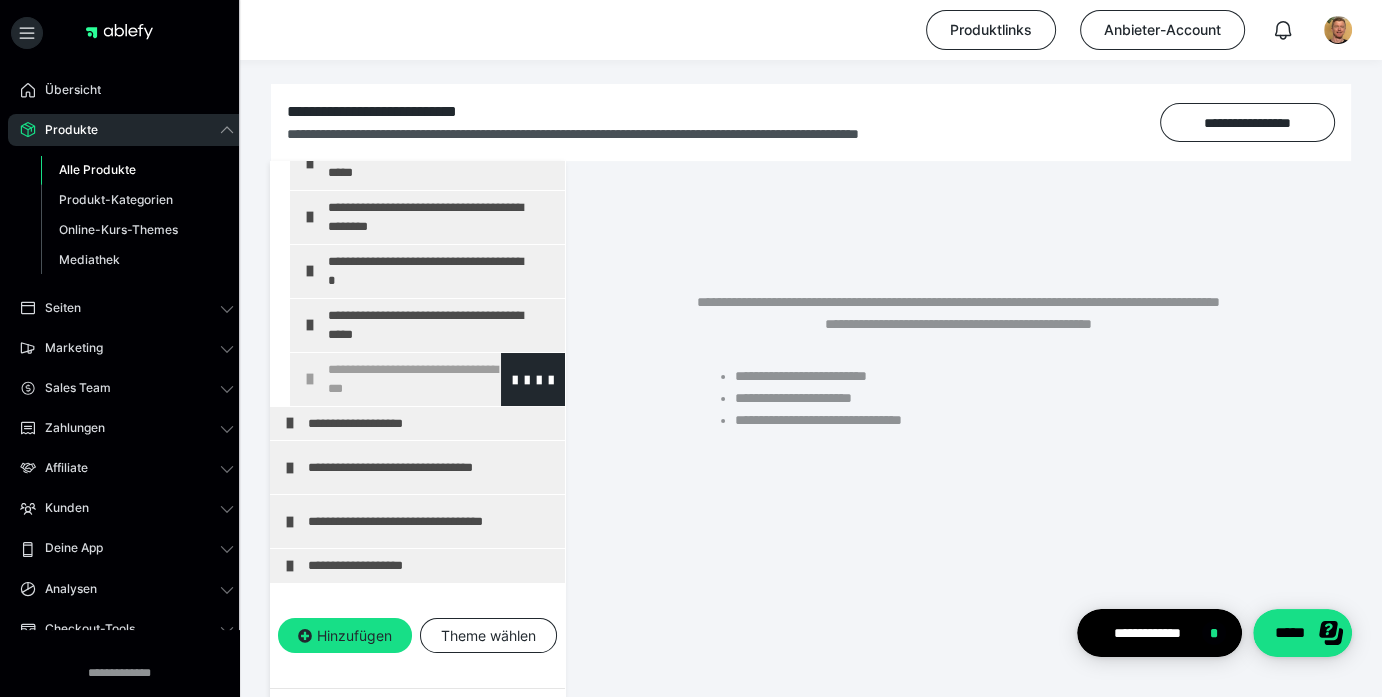 click on "**********" at bounding box center [433, 379] 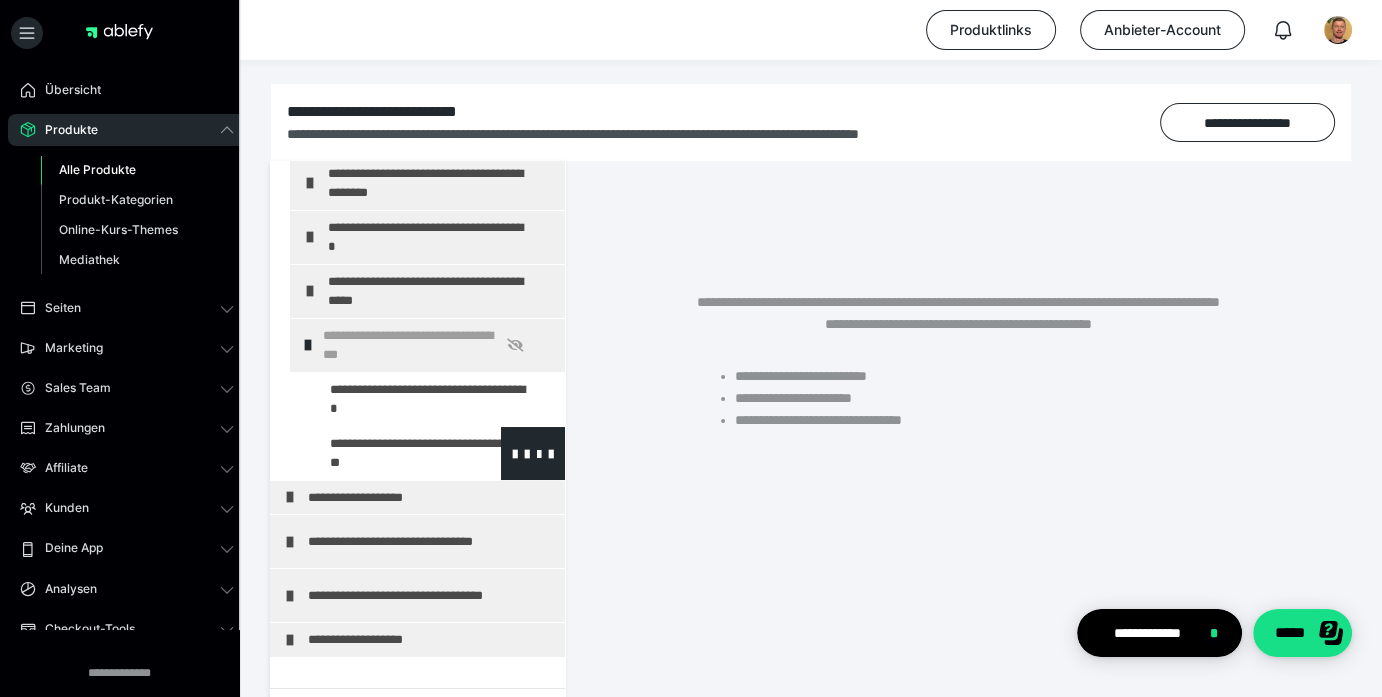 click at bounding box center [385, 453] 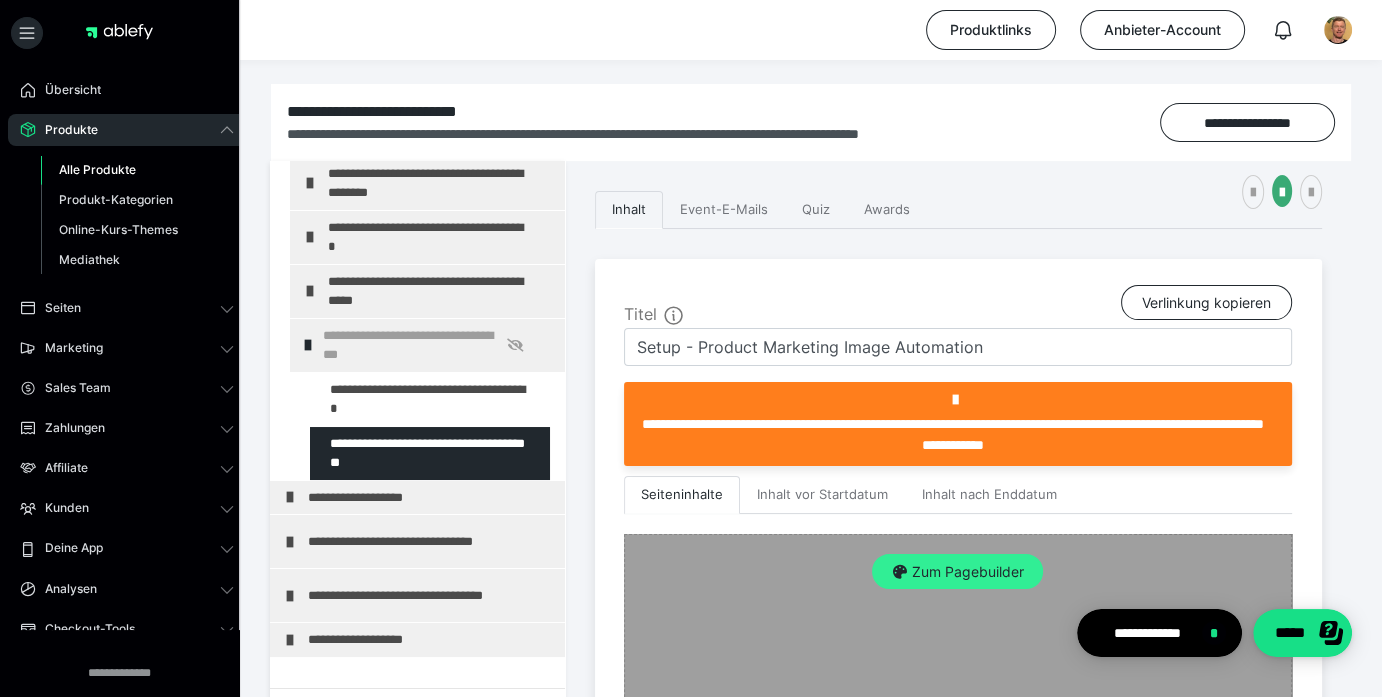 click on "Zum Pagebuilder" at bounding box center [957, 572] 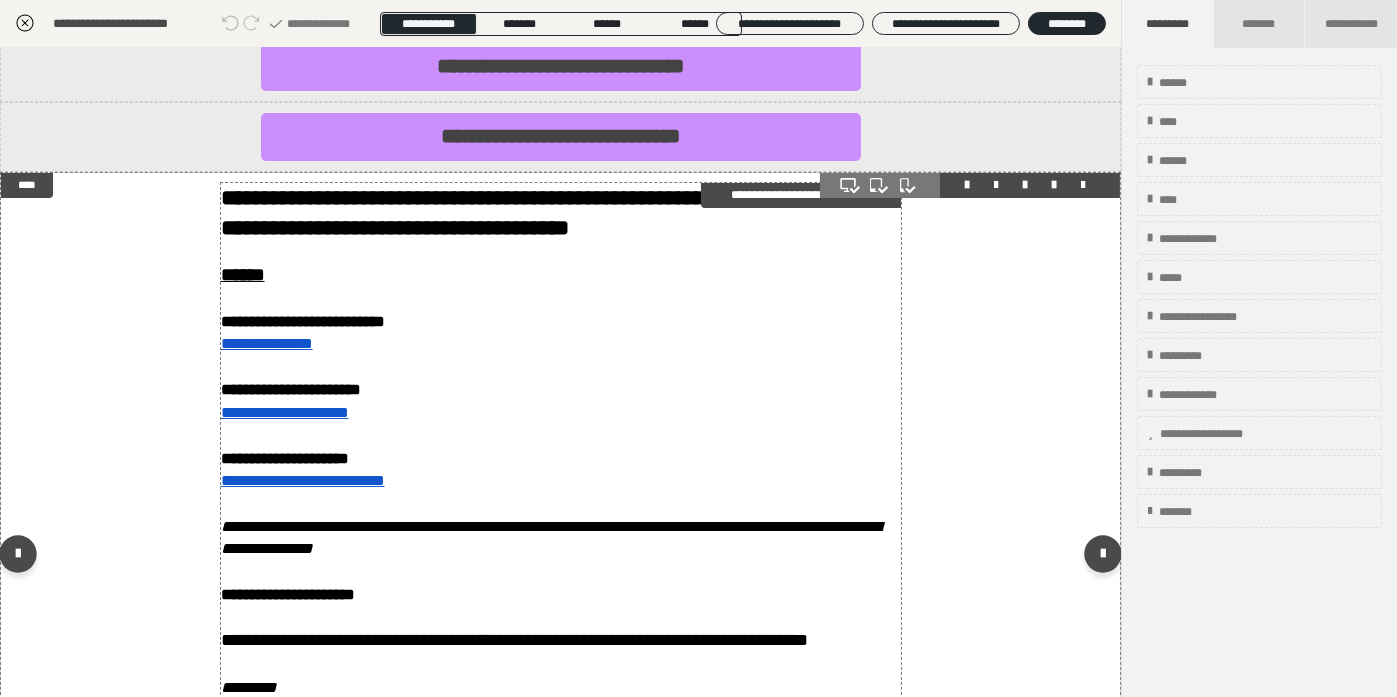 scroll, scrollTop: 600, scrollLeft: 0, axis: vertical 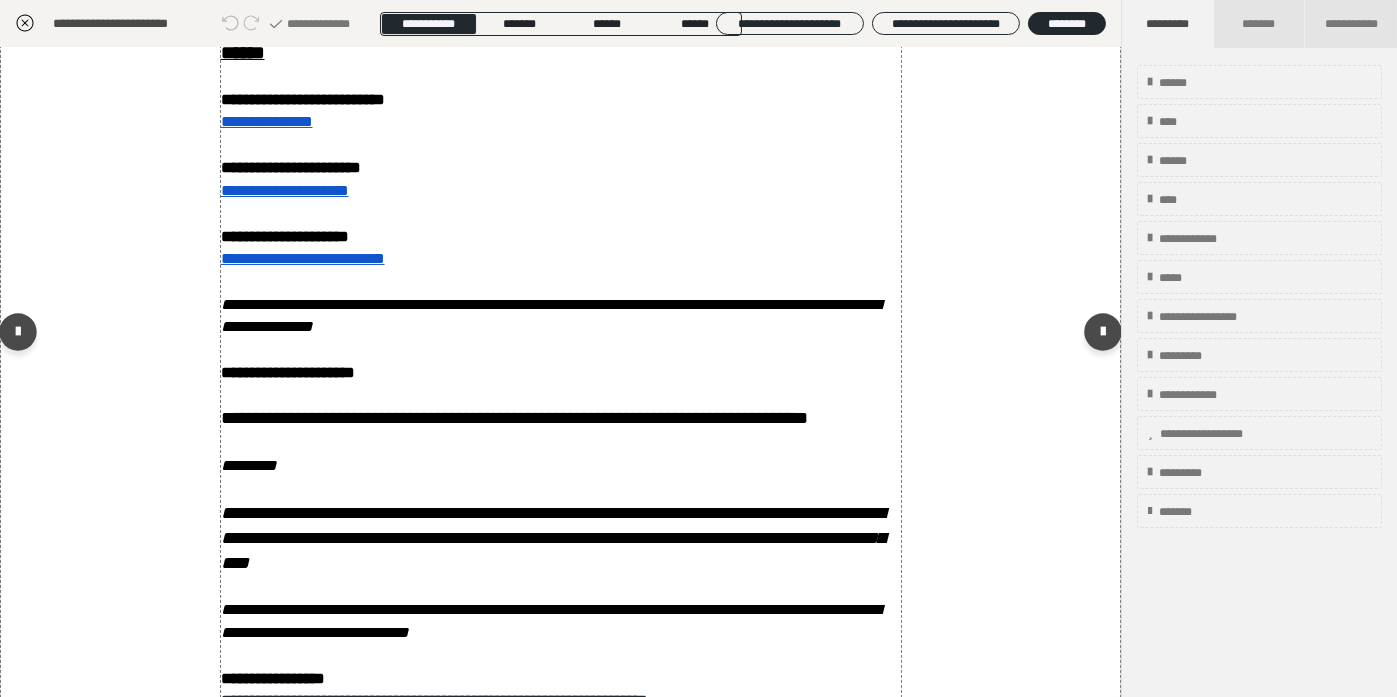 click on "**********" at bounding box center (561, 336) 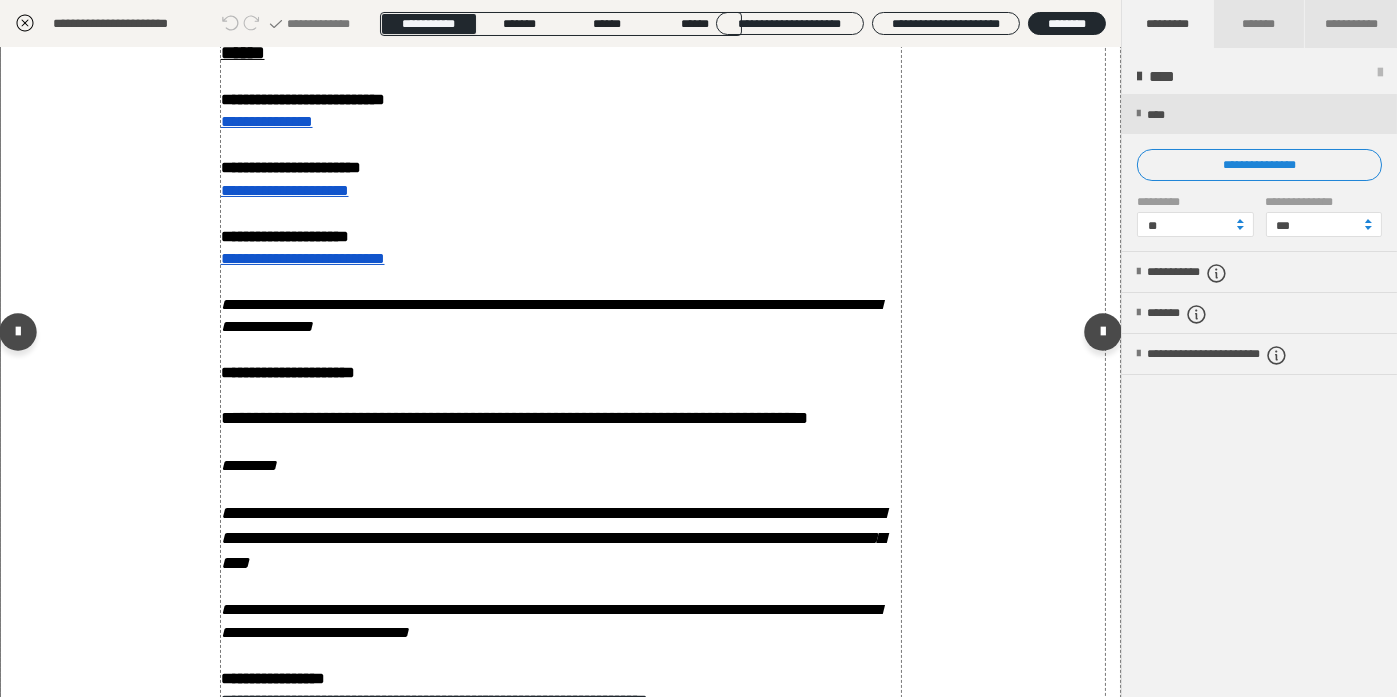 click on "**********" at bounding box center [561, 336] 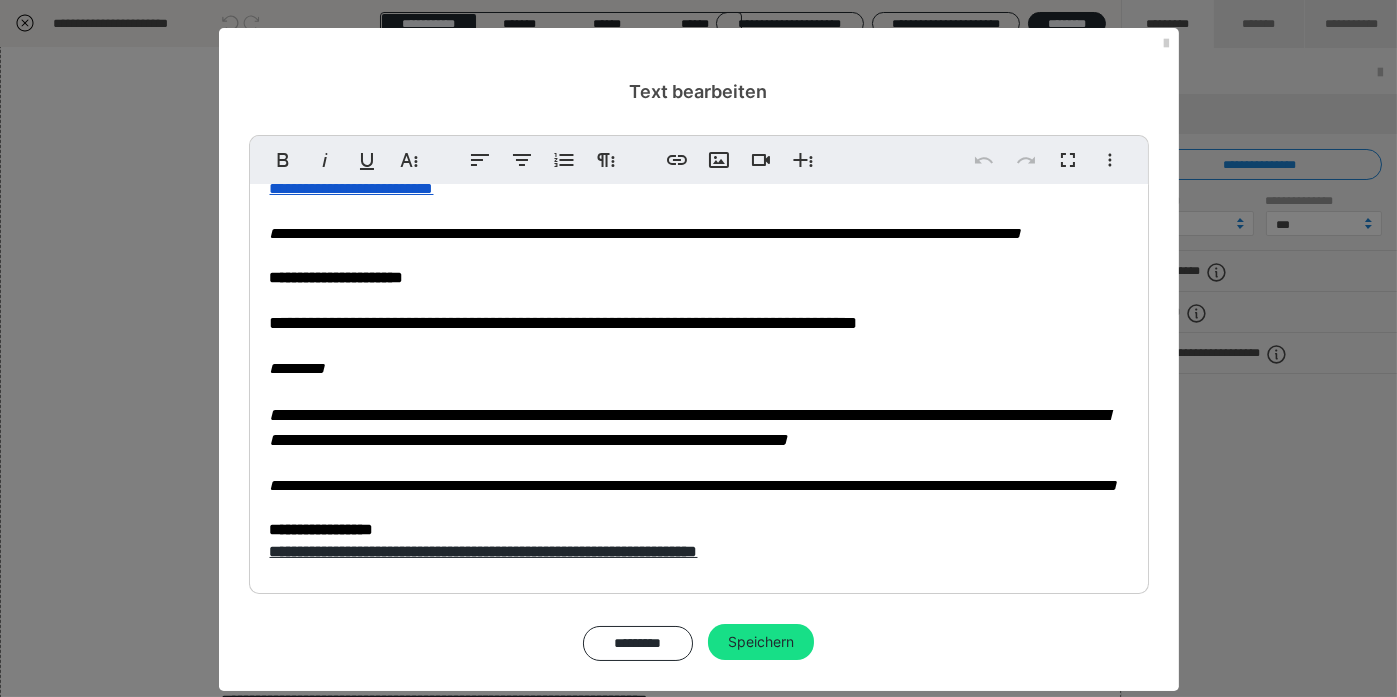 scroll, scrollTop: 377, scrollLeft: 0, axis: vertical 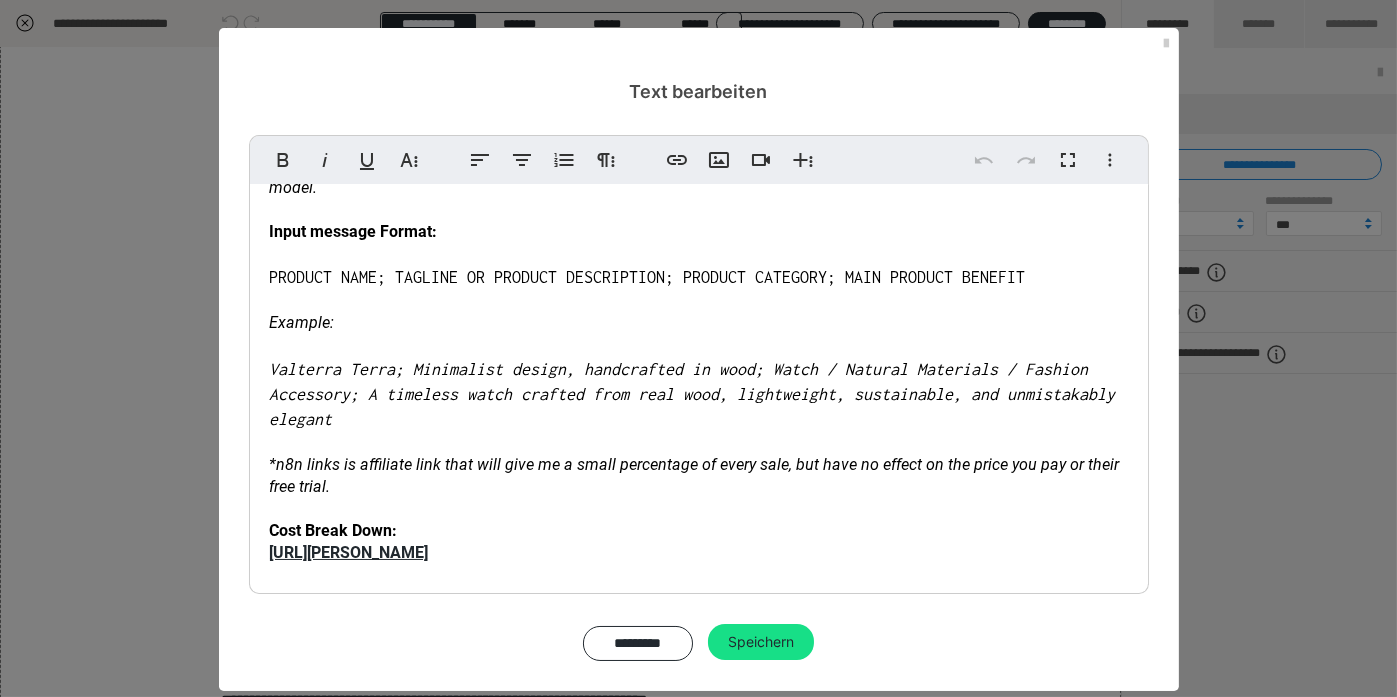 click on "Valterra Terra; Minimalist design, handcrafted in wood; Watch / Natural Materials / Fashion Accessory; A timeless watch crafted from real wood, lightweight, sustainable, and unmistakably elegant" at bounding box center (699, 394) 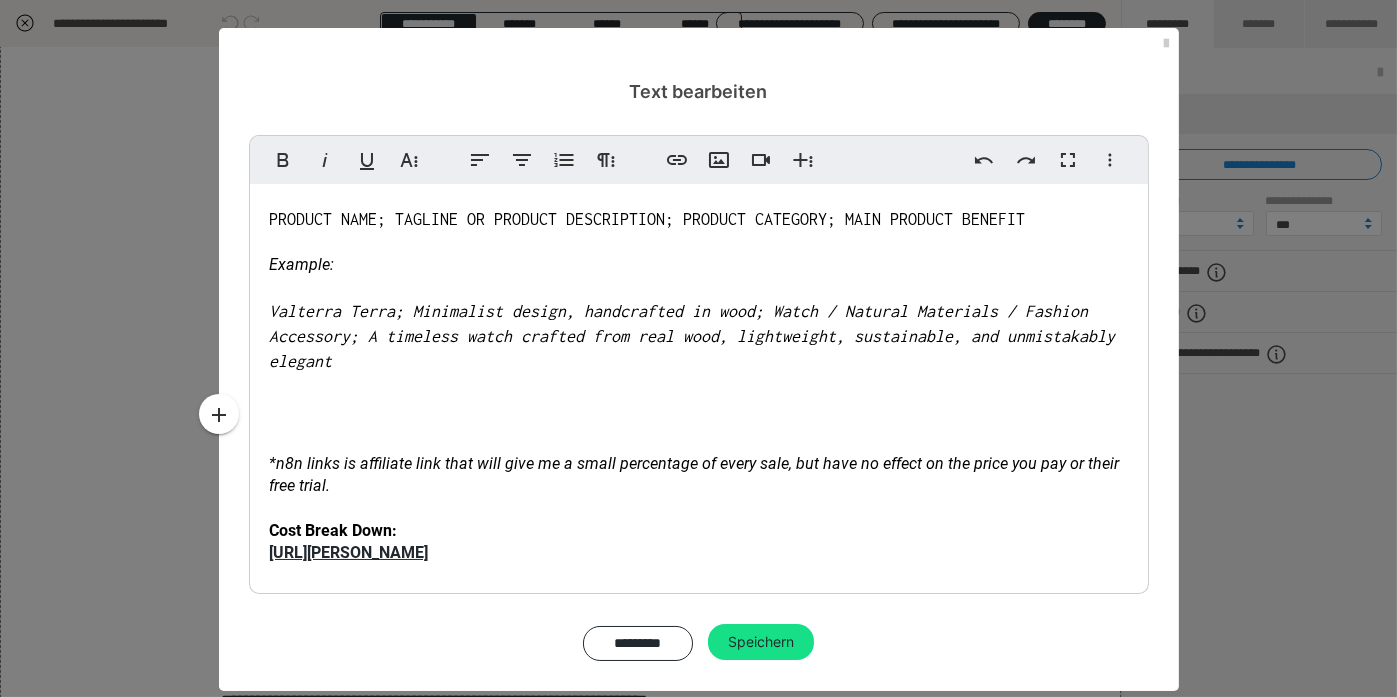 scroll, scrollTop: 434, scrollLeft: 0, axis: vertical 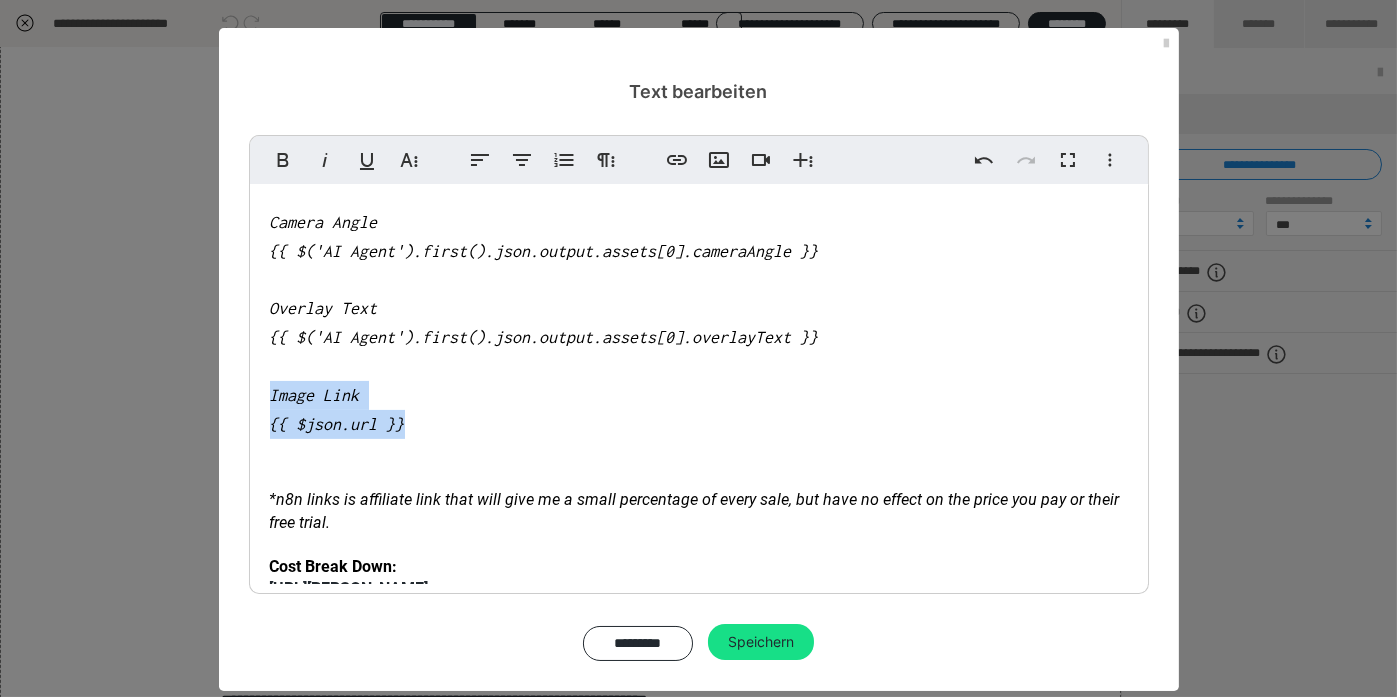 drag, startPoint x: 437, startPoint y: 420, endPoint x: 251, endPoint y: 387, distance: 188.90474 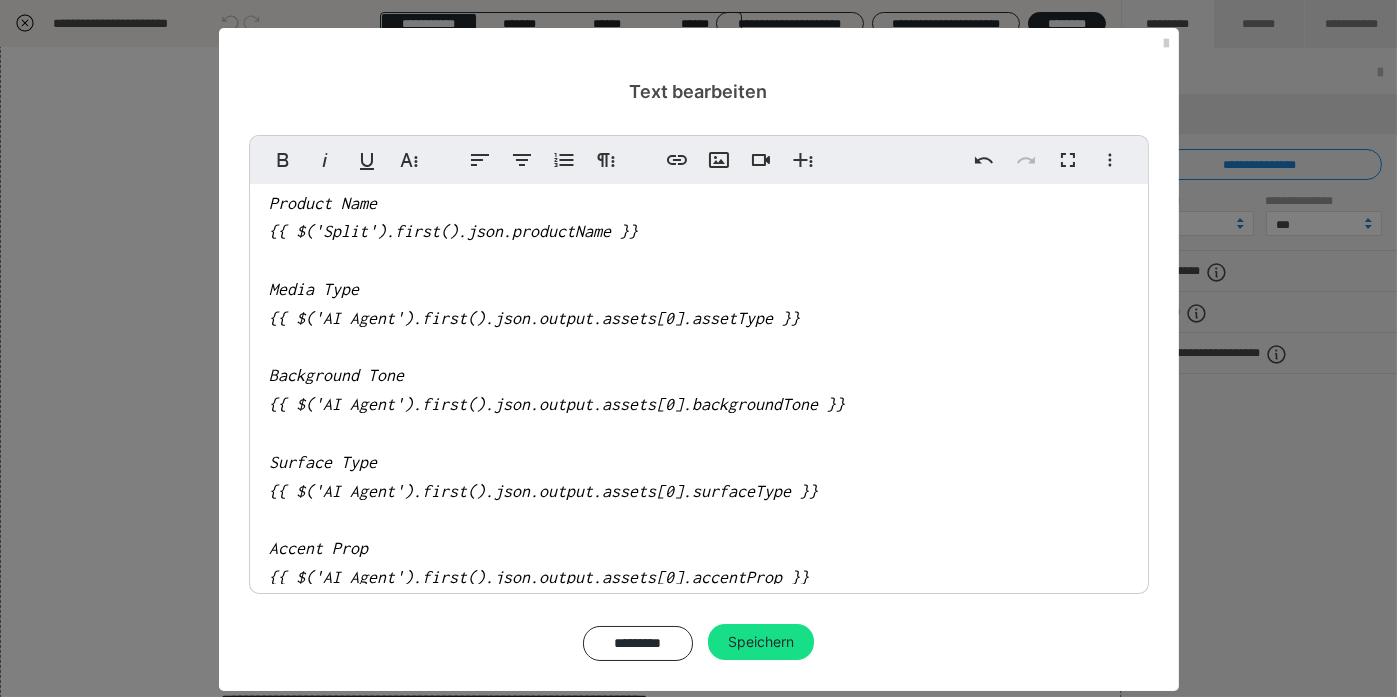 scroll, scrollTop: 535, scrollLeft: 0, axis: vertical 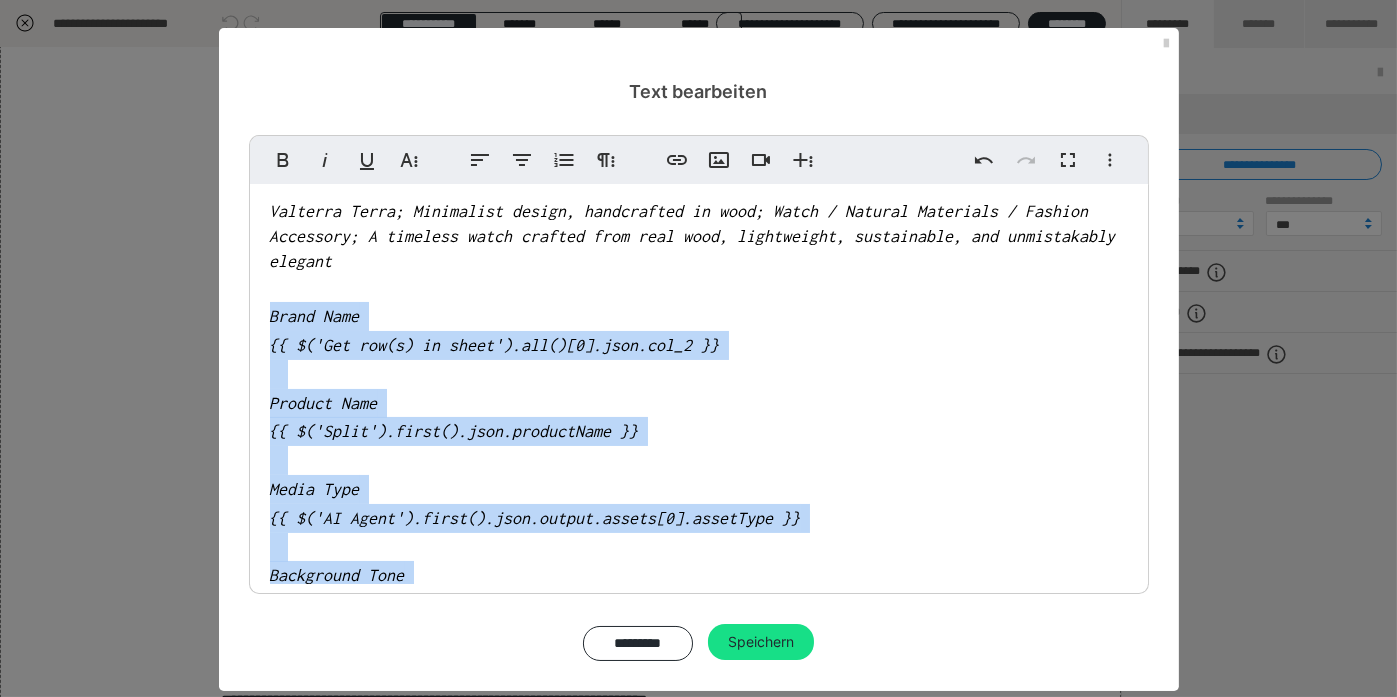 click on "💡For proper setup of your AI automation follow the instructions in the video above. Resources and links you need:   Links: Free Trial for N8N Account: https://n8n.io/ Setup Telegram Account: https://telegram.org/ Setup OpenAI Account: https://platform.openai.com   You may need to verify your organisation/identity in your OpenAI account before you can use the “gpt-image-1” ai image model. Input message Format:  PRODUCT NAME; TAGLINE OR PRODUCT DESCRIPTION; PRODUCT CATEGORY; MAIN PRODUCT BENEFIT Example:  Valterra Terra; Minimalist design, handcrafted in wood; Watch / Natural Materials / Fashion Accessory; A timeless watch crafted from real wood, lightweight, sustainable, and unmistakably elegant ​ Brand Name {{ $('Get row(s) in sheet').all()[0].json.col_2 }}   Product Name {{ $('Split').first().json.productName }}   Media Type {{ $('AI Agent').first().json.output.assets[0].assetType }}   Background Tone {{ $('AI Agent').first().json.output.assets[0].backgroundTone }}   Surface Type" at bounding box center (699, 484) 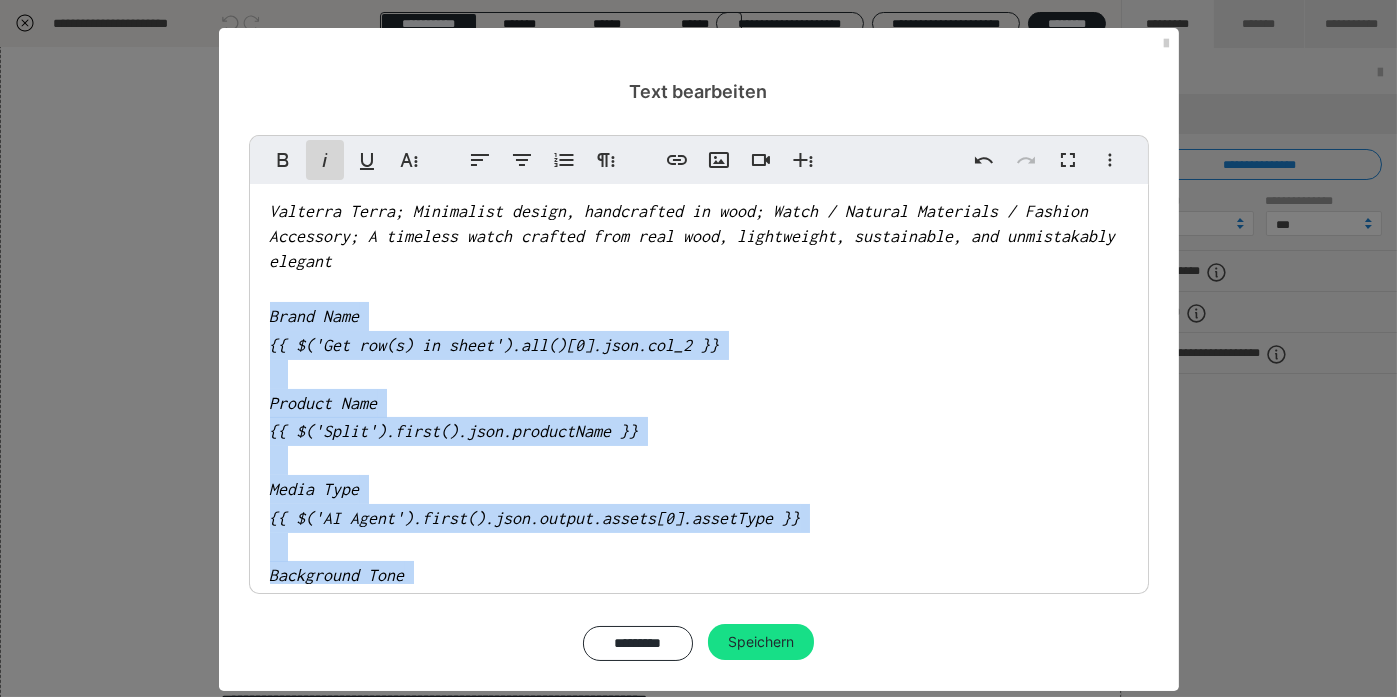 click 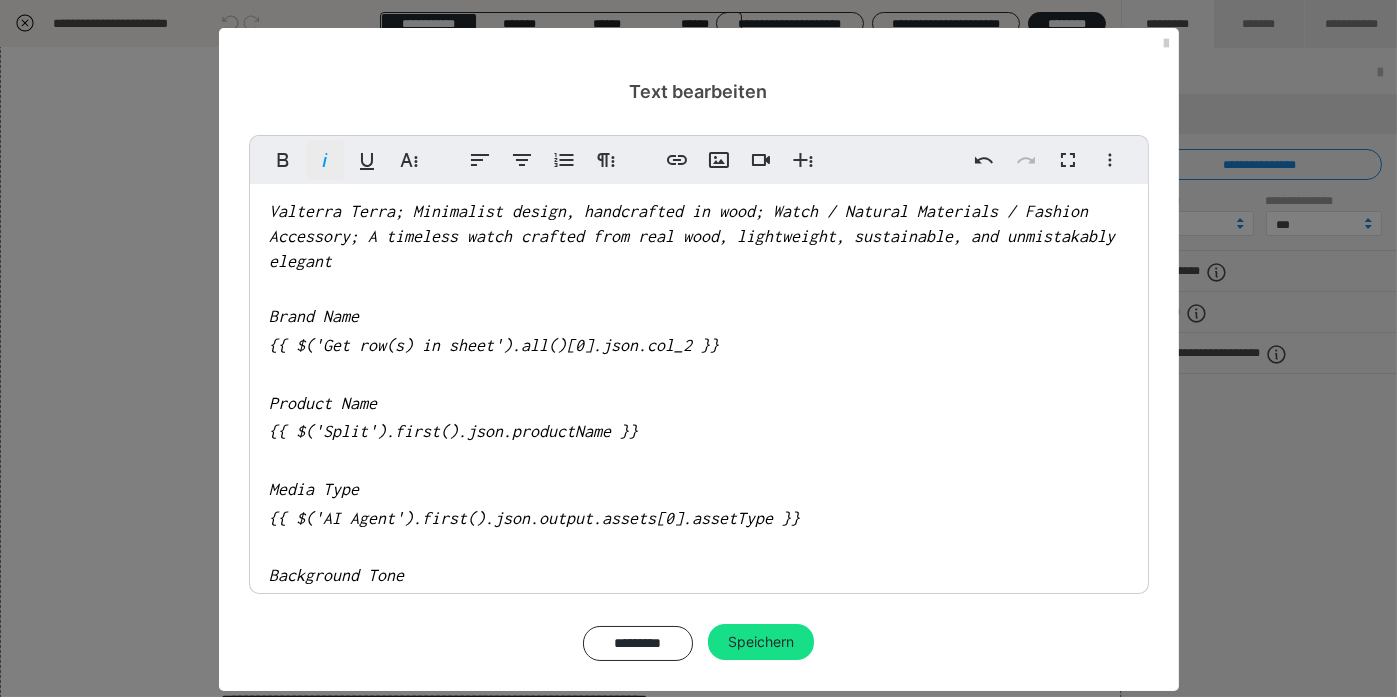 click 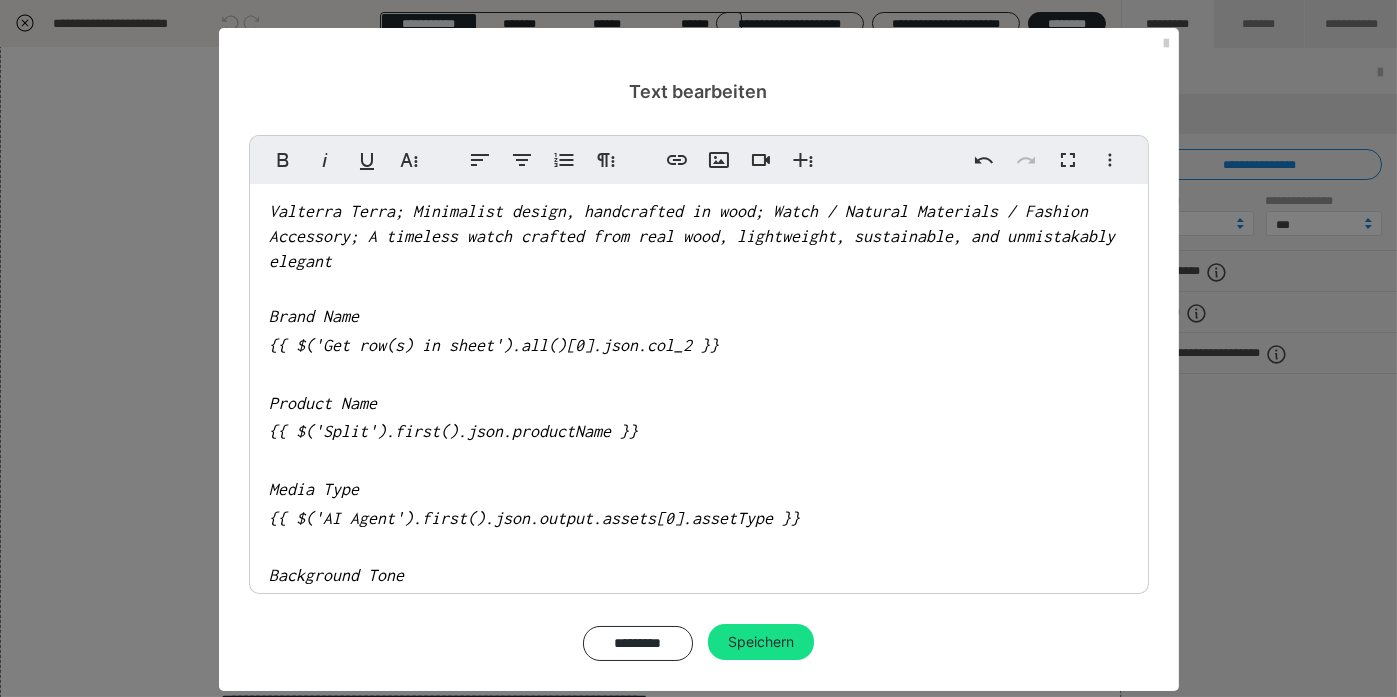 click on "Valterra Terra; Minimalist design, handcrafted in wood; Watch / Natural Materials / Fashion Accessory; A timeless watch crafted from real wood, lightweight, sustainable, and unmistakably elegant" at bounding box center [699, 236] 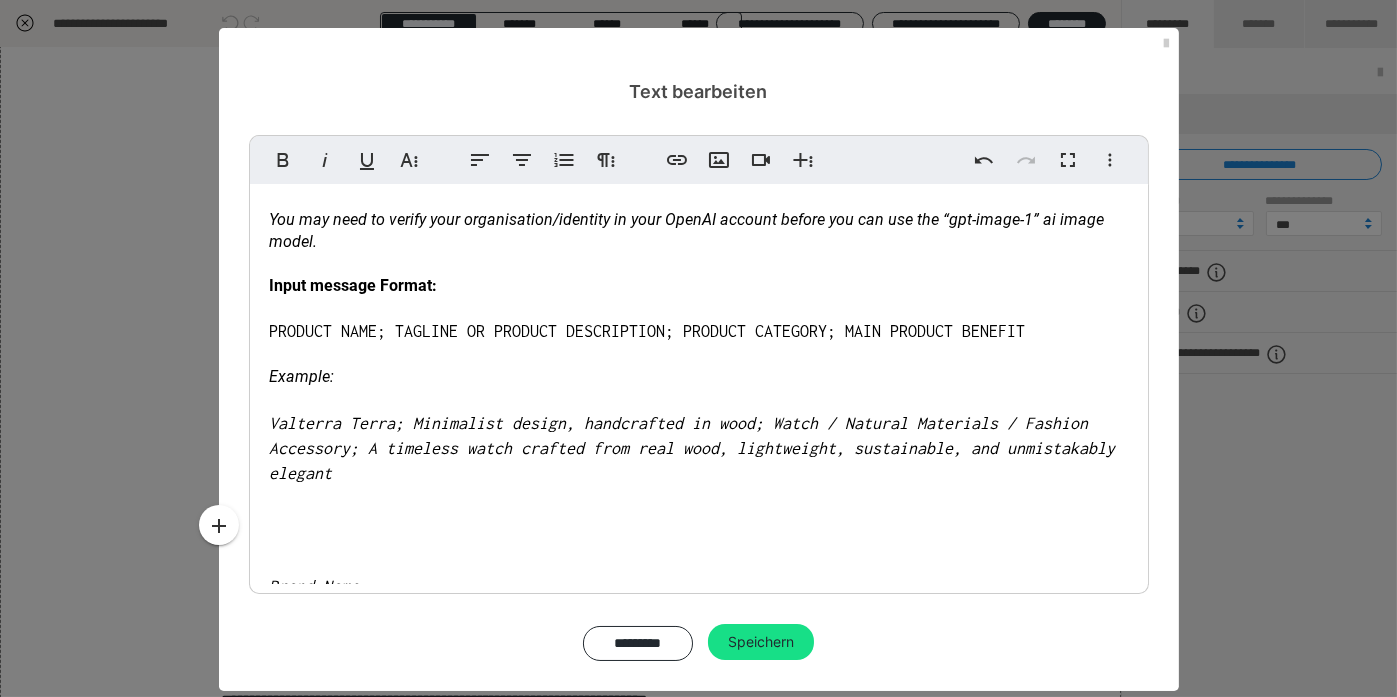 scroll, scrollTop: 234, scrollLeft: 0, axis: vertical 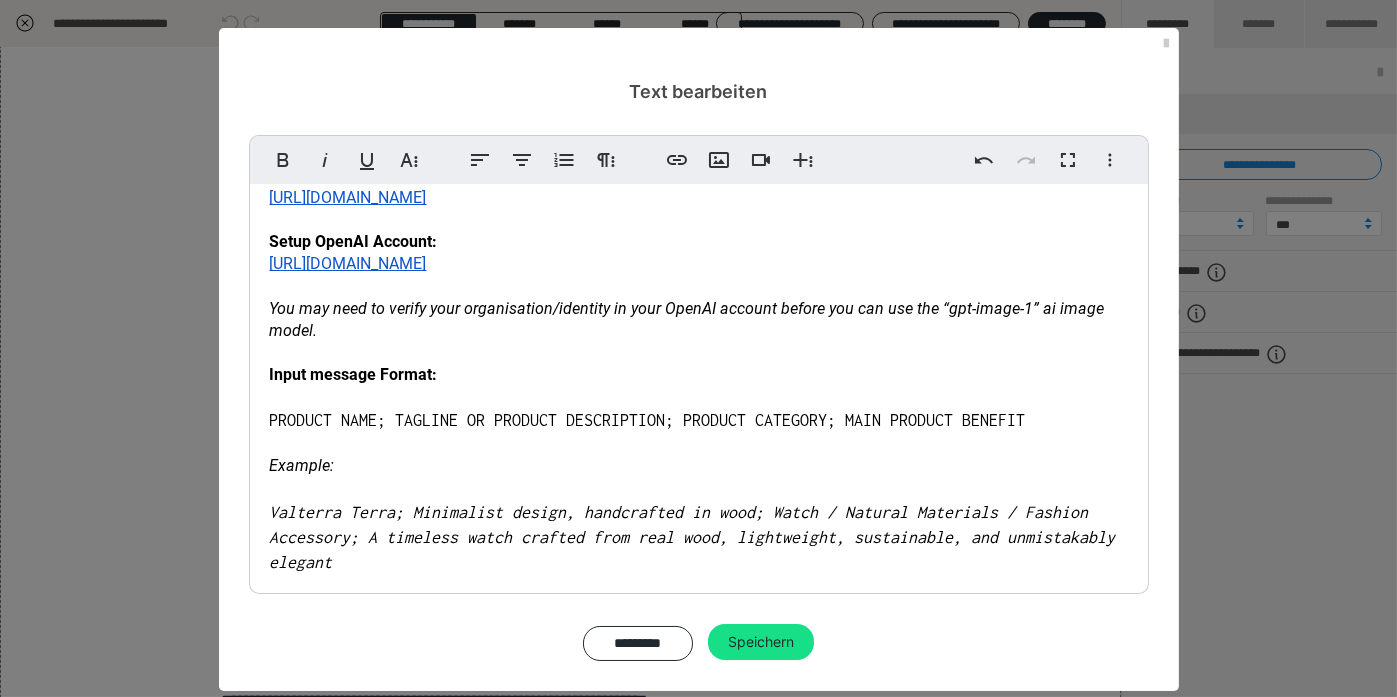 drag, startPoint x: 450, startPoint y: 377, endPoint x: 149, endPoint y: 376, distance: 301.00165 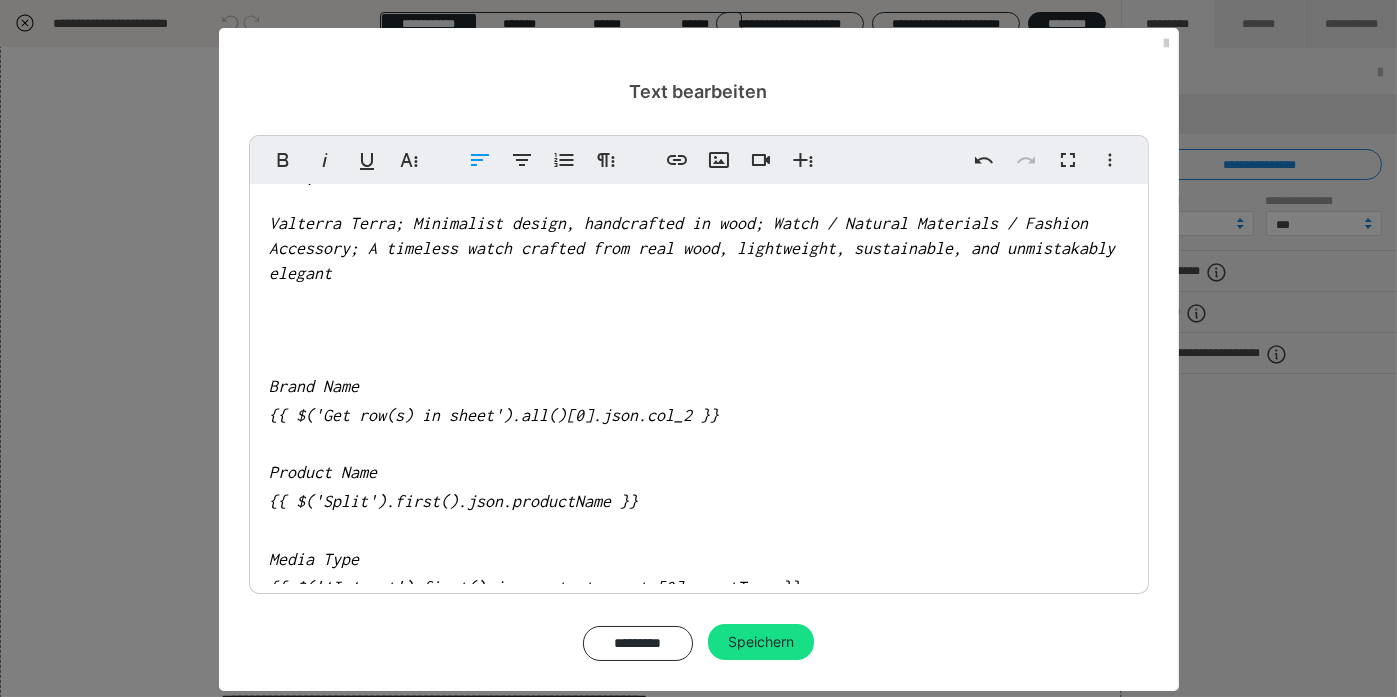 scroll, scrollTop: 535, scrollLeft: 0, axis: vertical 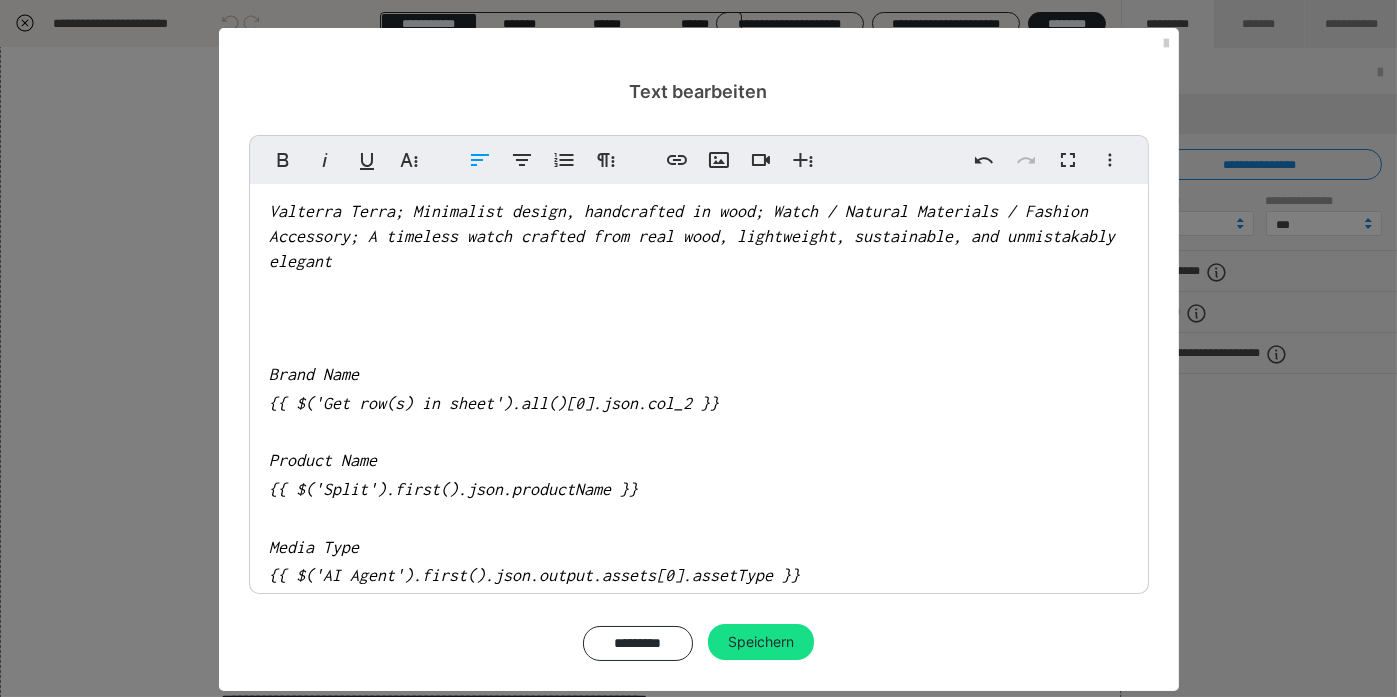 click on "💡For proper setup of your AI automation follow the instructions in the video above. Resources and links you need:   Links: Free Trial for N8N Account: https://n8n.io/ Setup Telegram Account: https://telegram.org/ Setup OpenAI Account: https://platform.openai.com   You may need to verify your organisation/identity in your OpenAI account before you can use the “gpt-image-1” ai image model. Input message Format:  PRODUCT NAME; TAGLINE OR PRODUCT DESCRIPTION; PRODUCT CATEGORY; MAIN PRODUCT BENEFIT Example:  Valterra Terra; Minimalist design, handcrafted in wood; Watch / Natural Materials / Fashion Accessory; A timeless watch crafted from real wood, lightweight, sustainable, and unmistakably elegant ​ ​ ​ Brand Name {{ $('Get row(s) in sheet').all()[0].json.col_2 }}   Product Name {{ $('Split').first().json.productName }}   Media Type {{ $('AI Agent').first().json.output.assets[0].assetType }}   Background Tone {{ $('AI Agent').first().json.output.assets[0].backgroundTone }}   Surface Type" at bounding box center (699, 513) 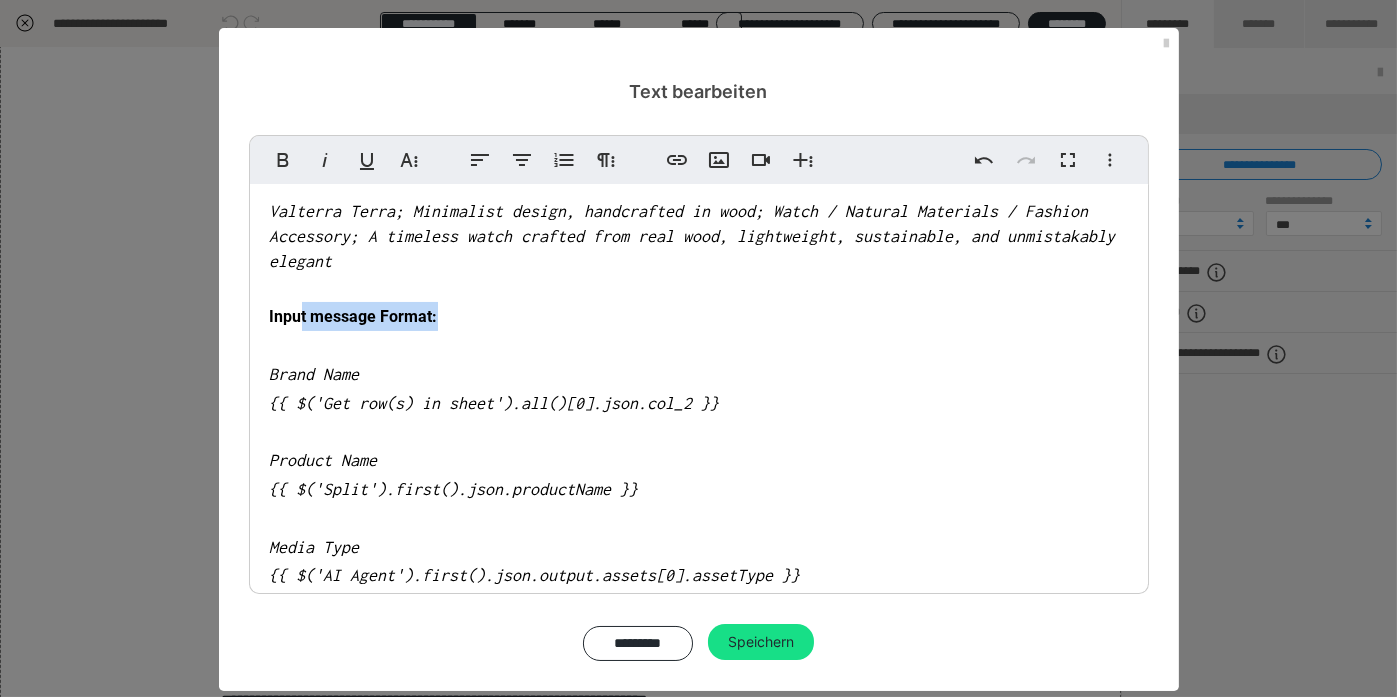 drag, startPoint x: 291, startPoint y: 315, endPoint x: 448, endPoint y: 331, distance: 157.81319 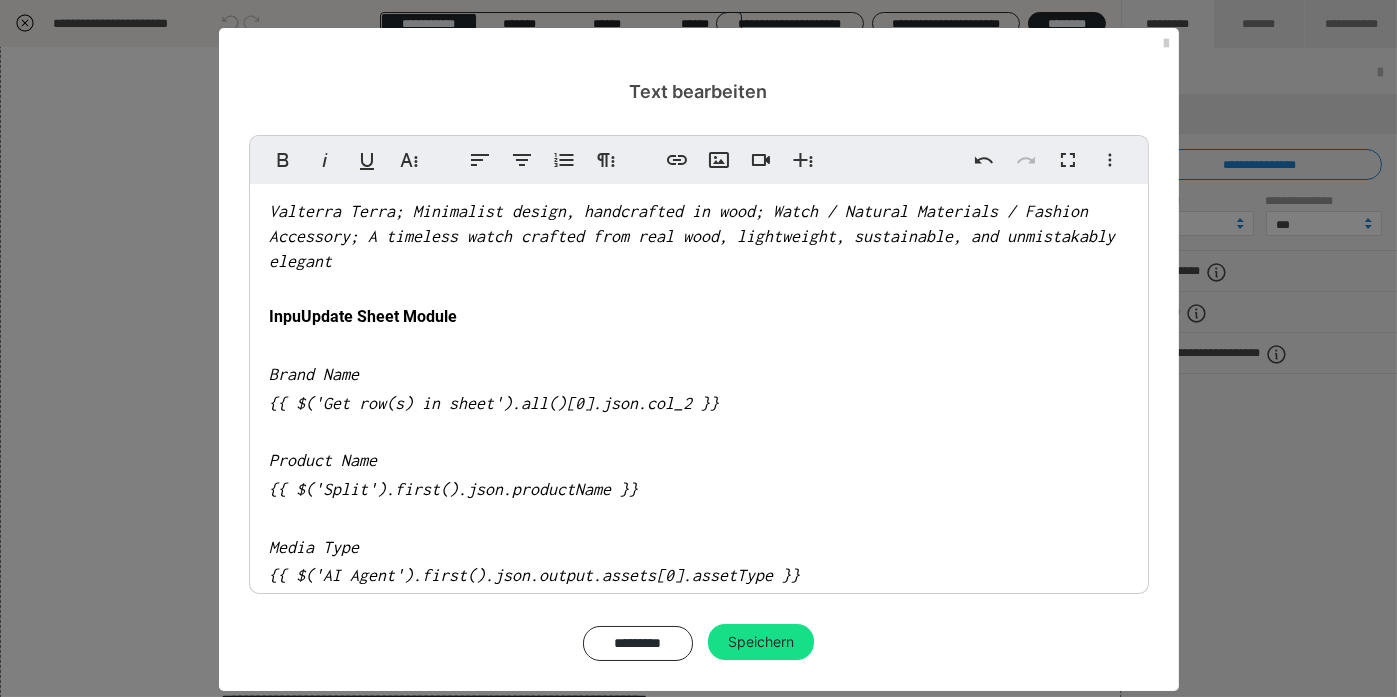 click on "InpuUpdate Sheet Module" at bounding box center [366, 316] 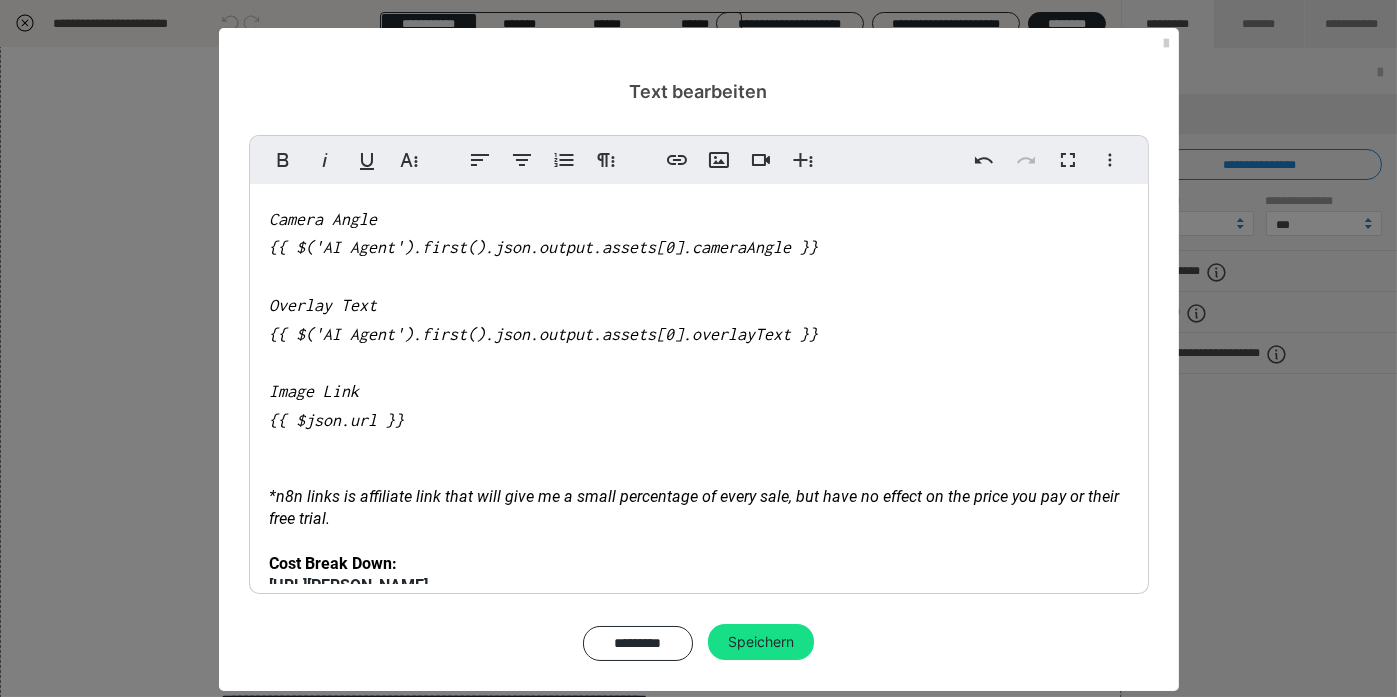 scroll, scrollTop: 1327, scrollLeft: 0, axis: vertical 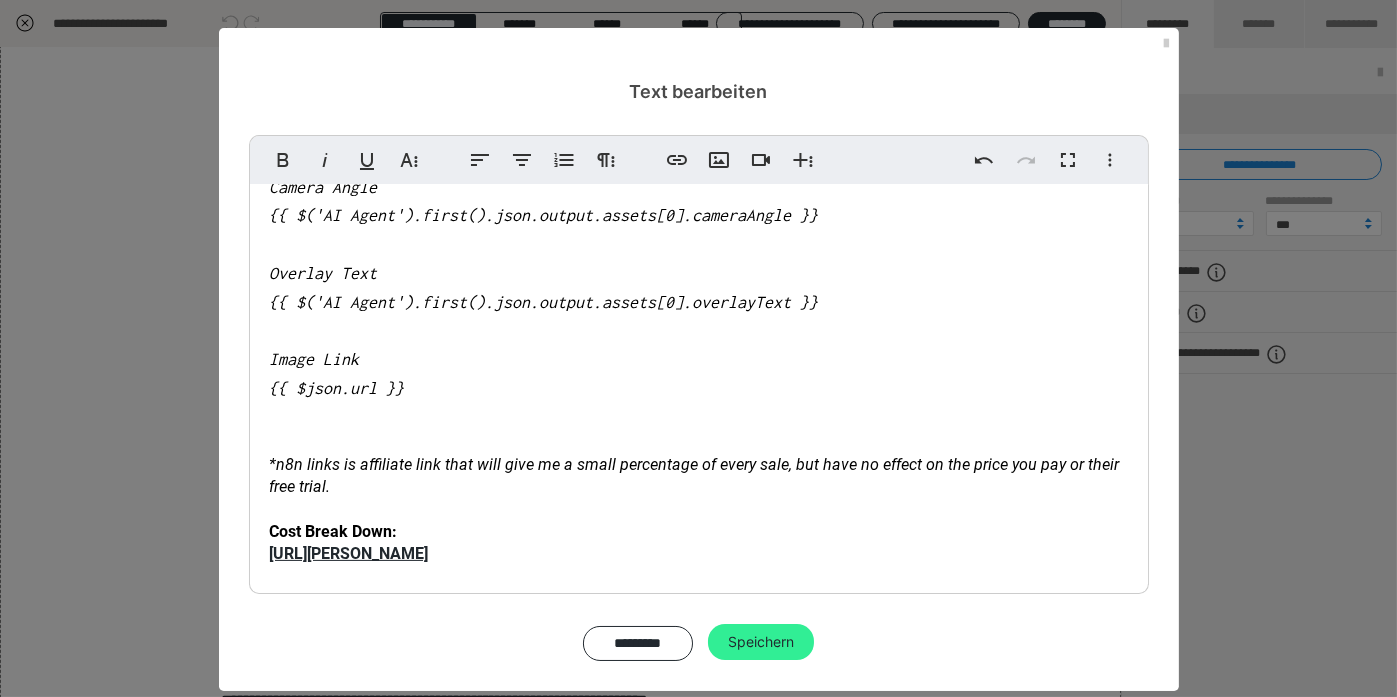 click on "Speichern" at bounding box center (761, 642) 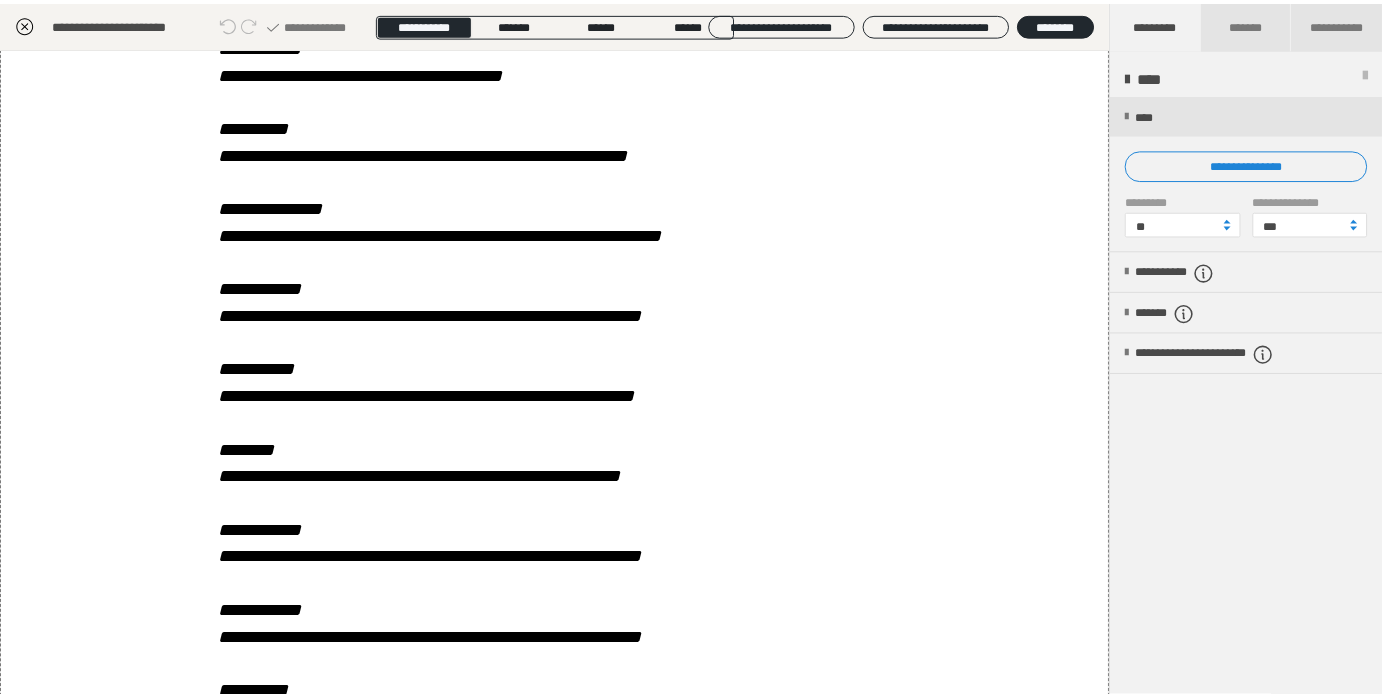 scroll, scrollTop: 1300, scrollLeft: 0, axis: vertical 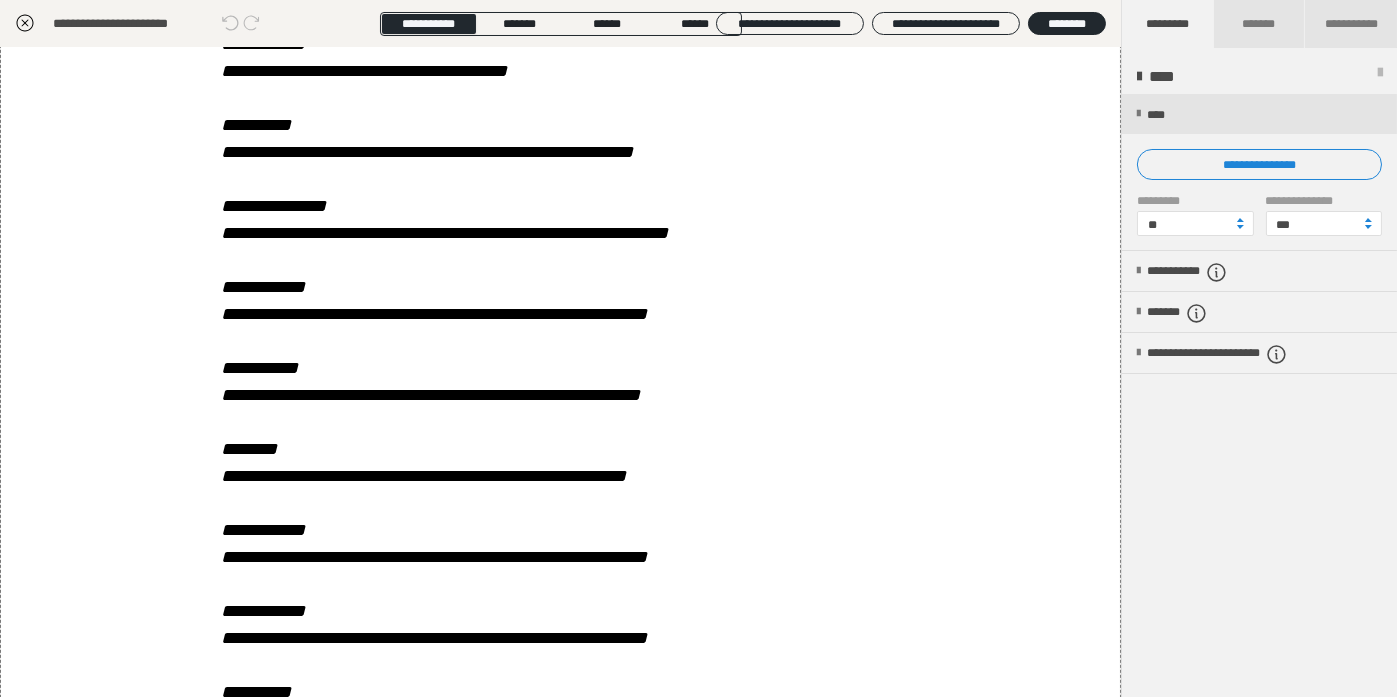 click 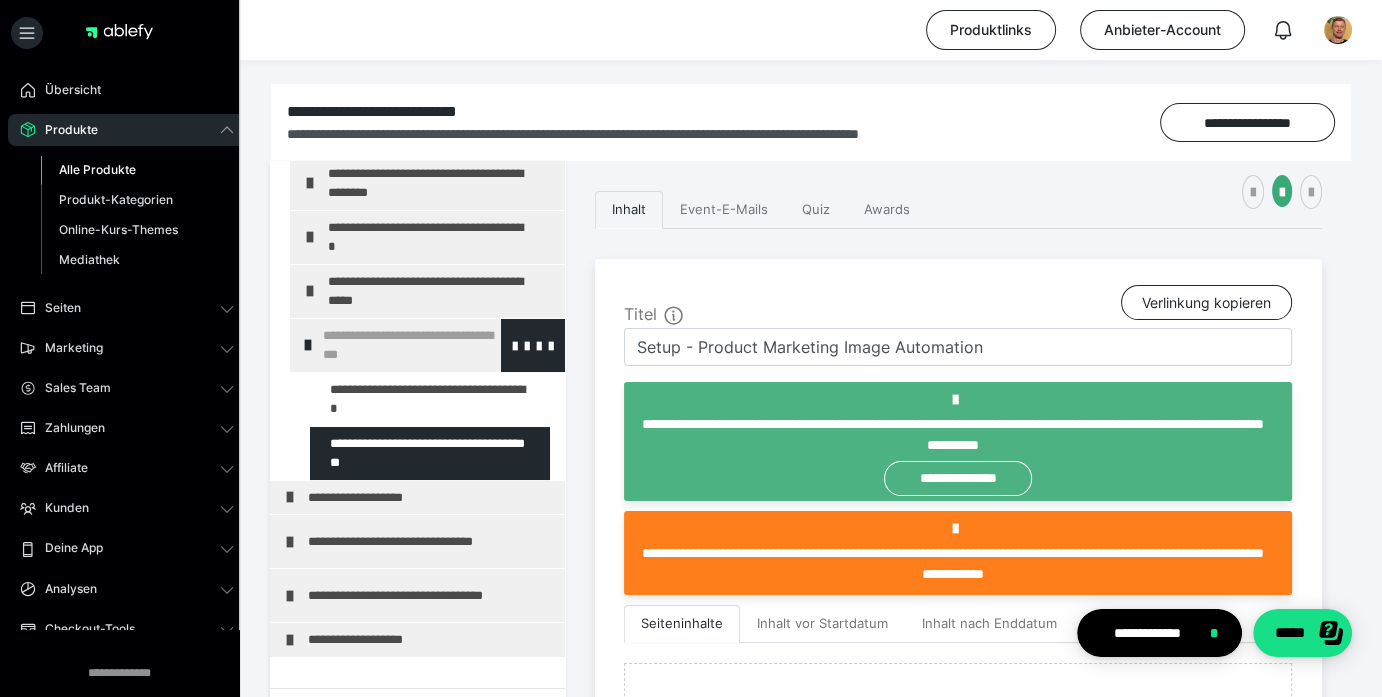 click on "**********" at bounding box center [428, 345] 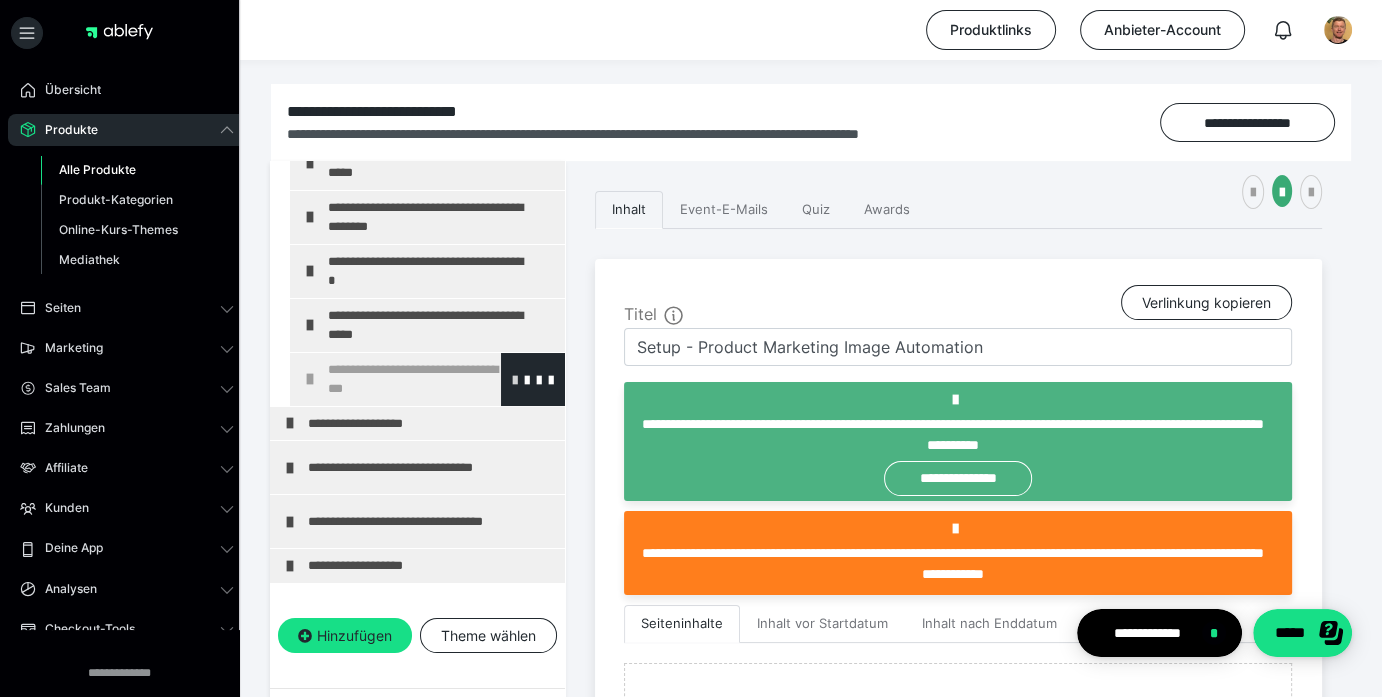click at bounding box center (515, 379) 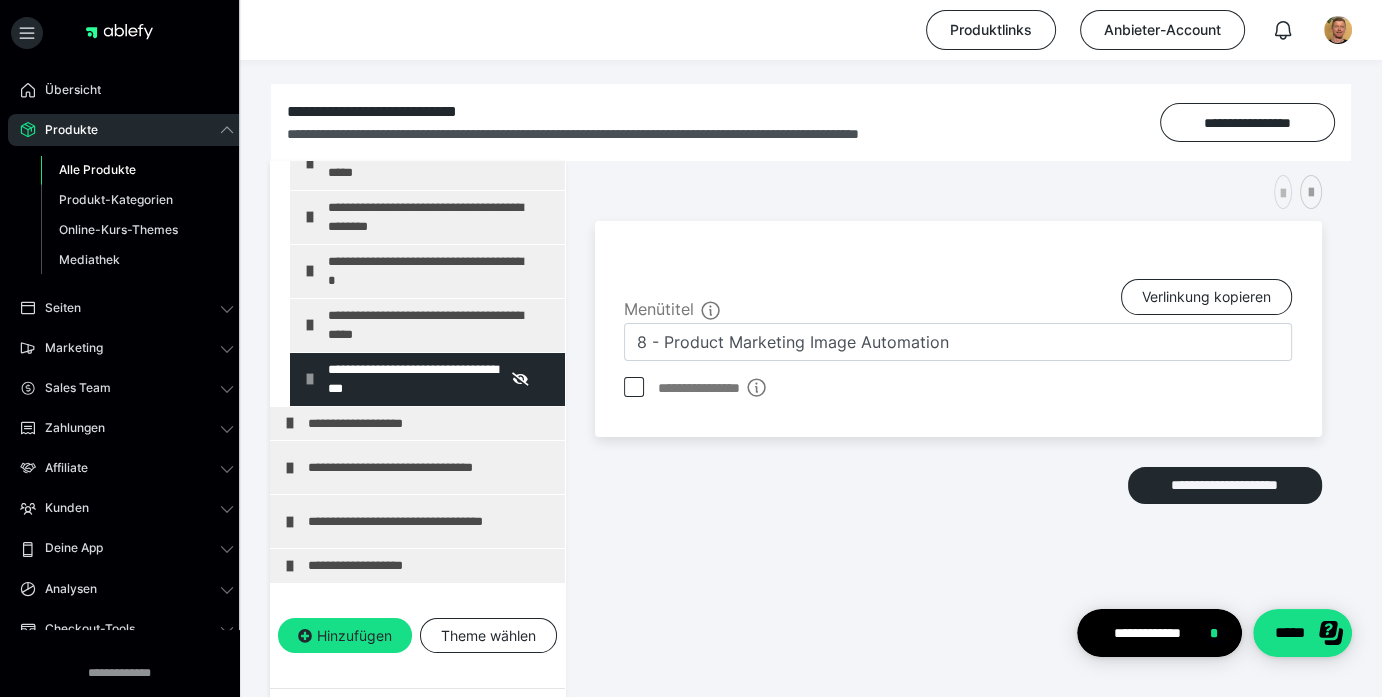 click at bounding box center (1283, 194) 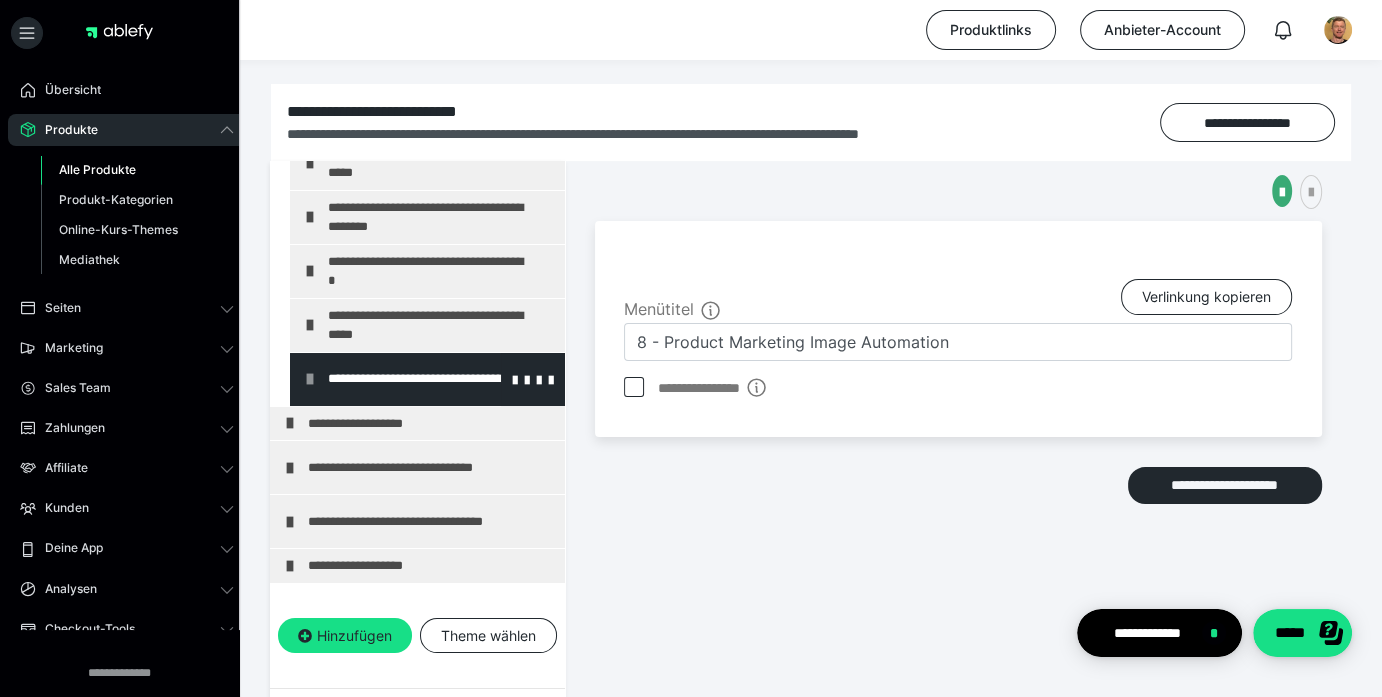 click on "**********" at bounding box center (433, 379) 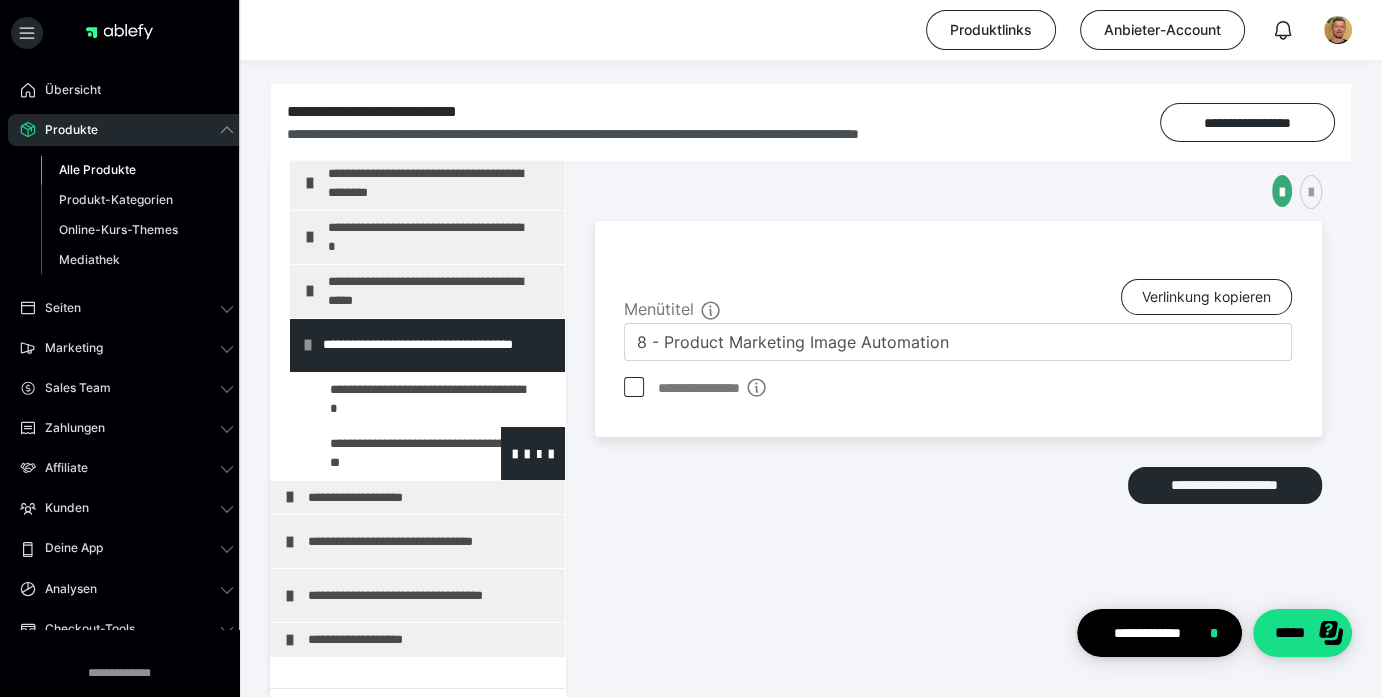 click at bounding box center (385, 453) 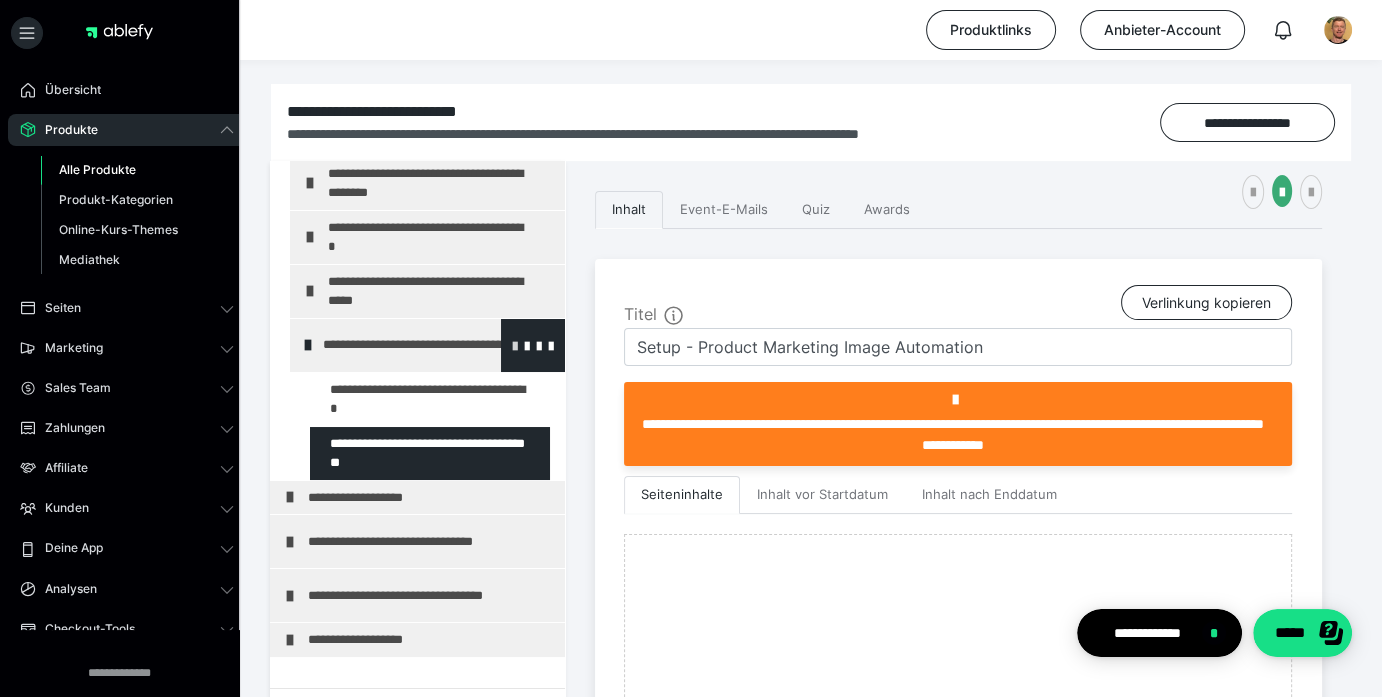 click at bounding box center [515, 345] 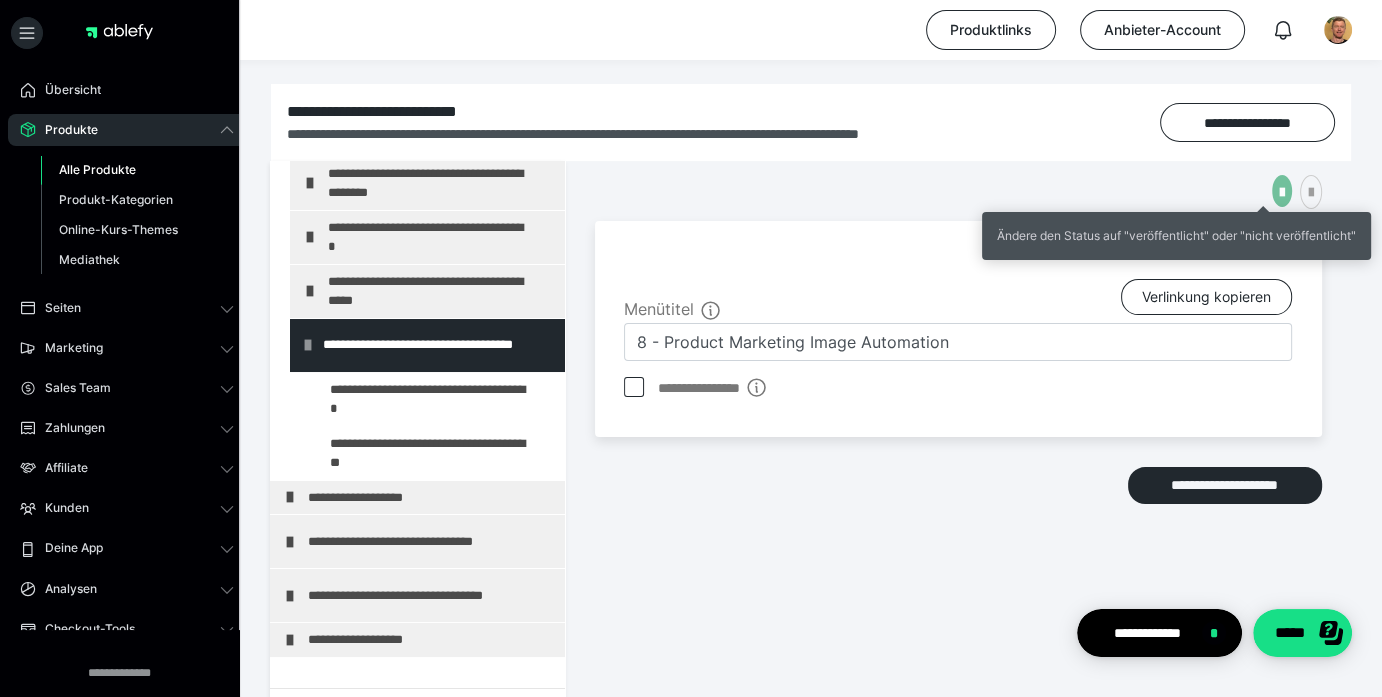 click at bounding box center (1282, 193) 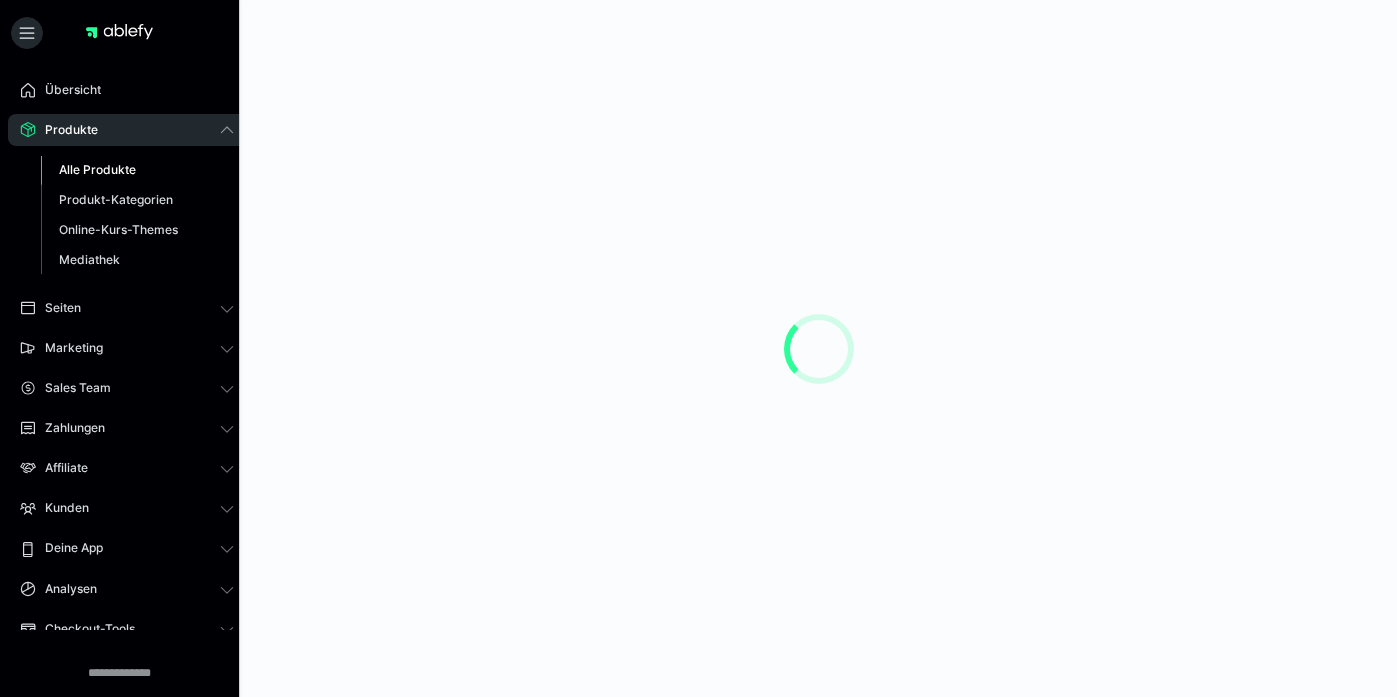 scroll, scrollTop: 0, scrollLeft: 0, axis: both 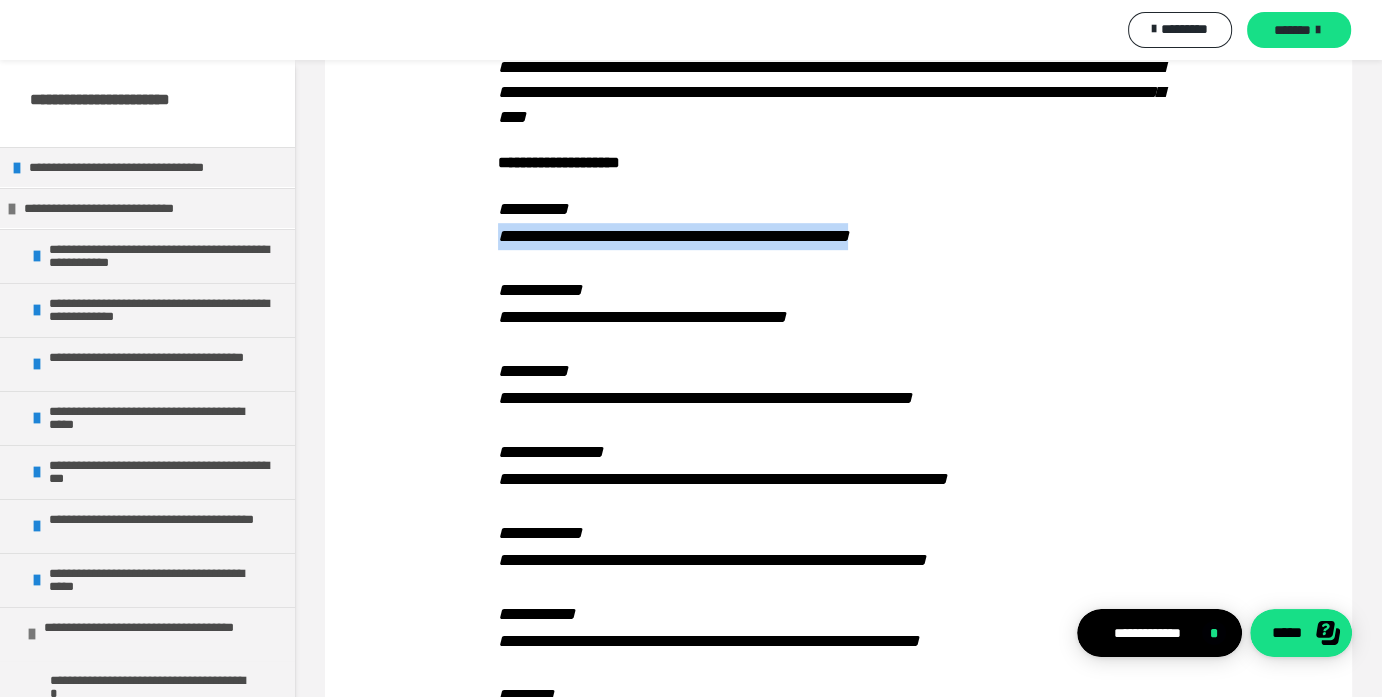 drag, startPoint x: 499, startPoint y: 261, endPoint x: 860, endPoint y: 272, distance: 361.16754 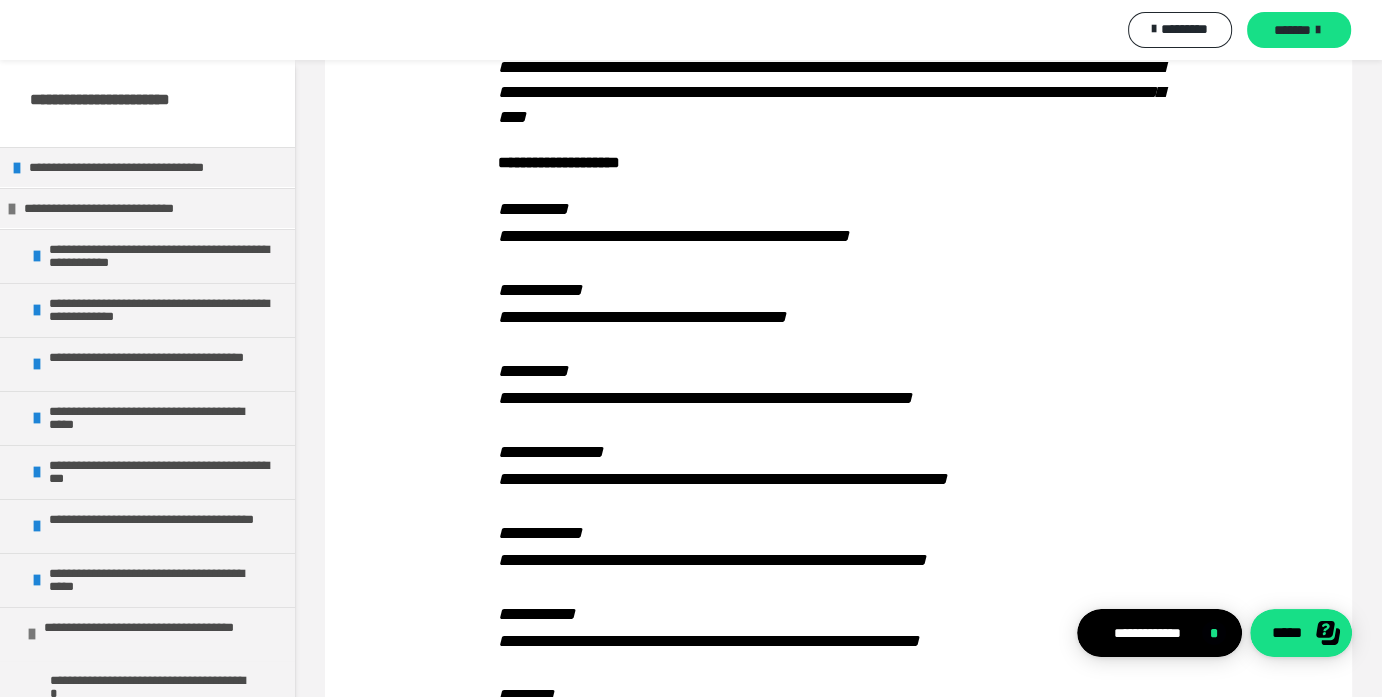 click on "**********" at bounding box center (722, 600) 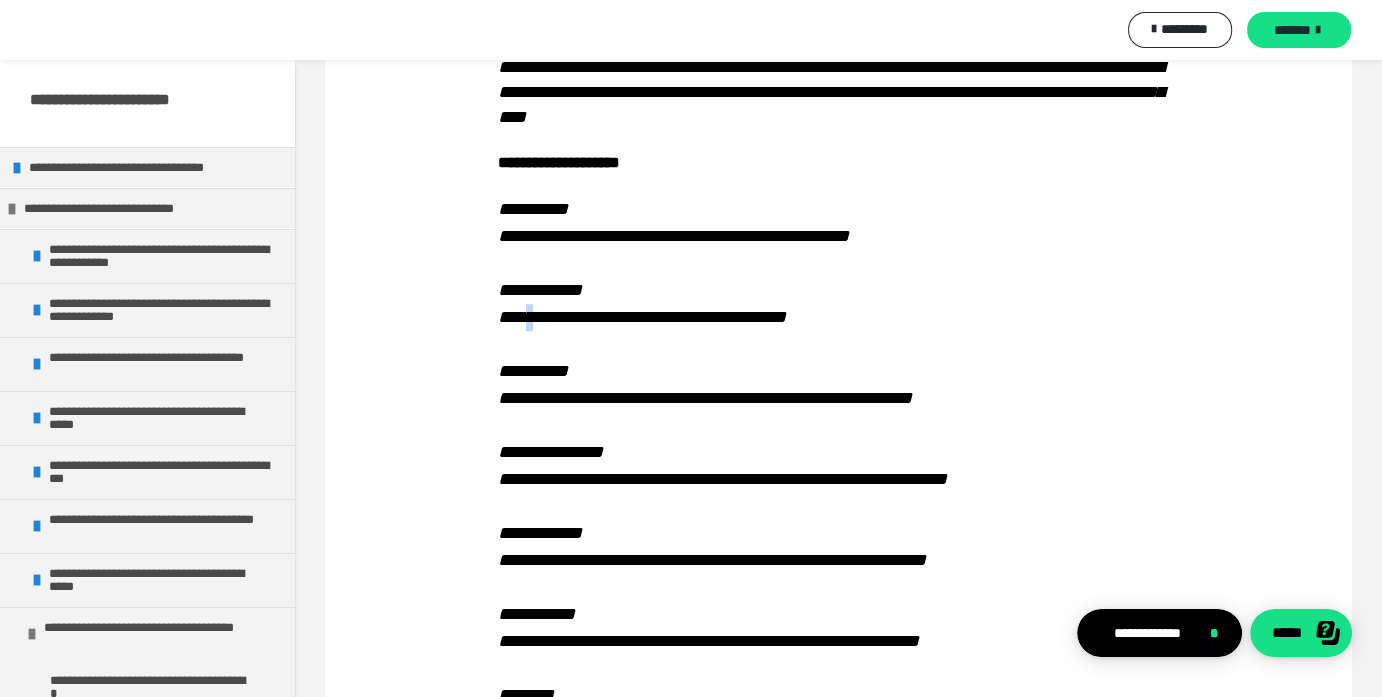 click on "**********" at bounding box center (722, 600) 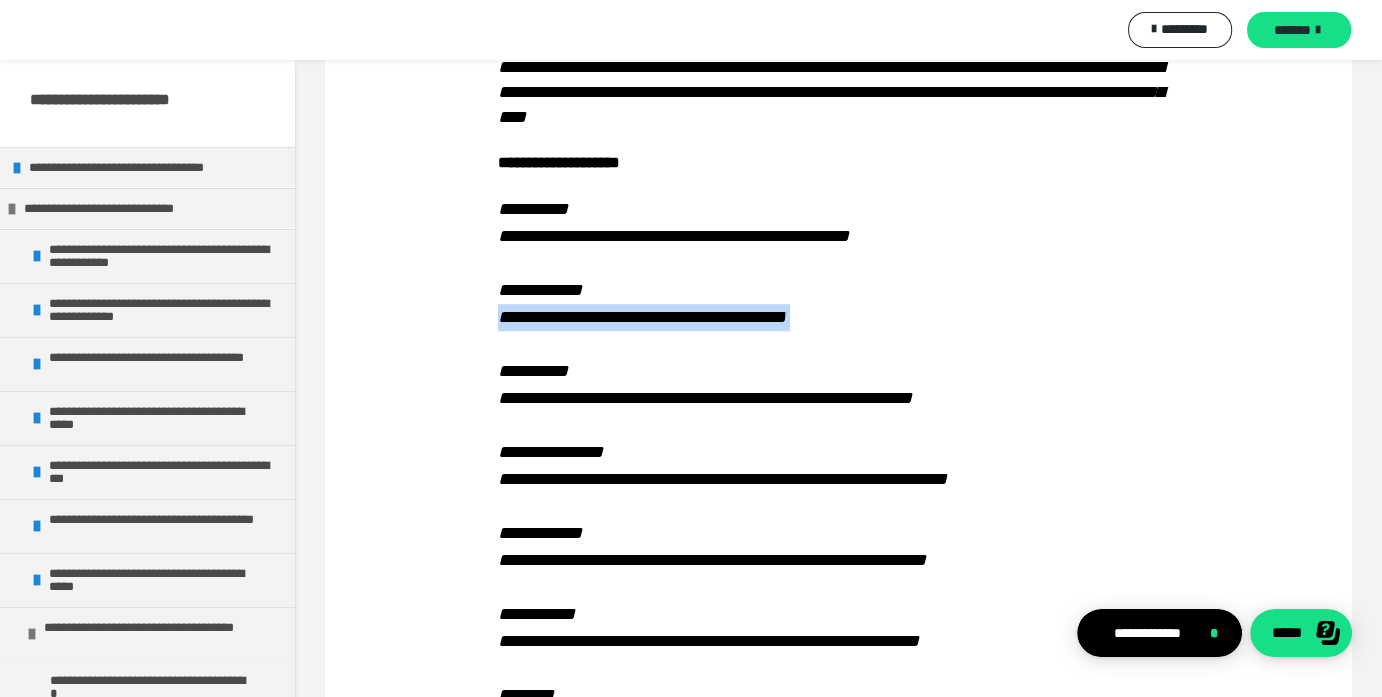 copy on "**********" 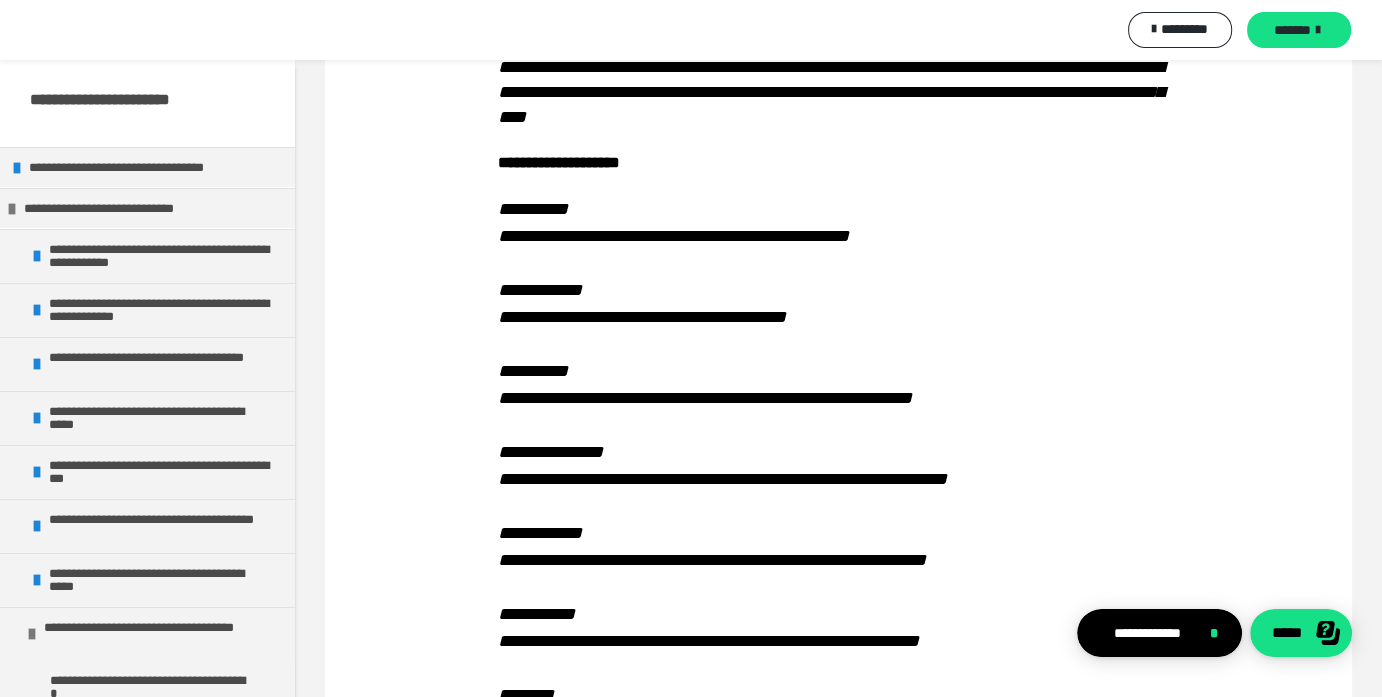 click on "**********" at bounding box center [722, 600] 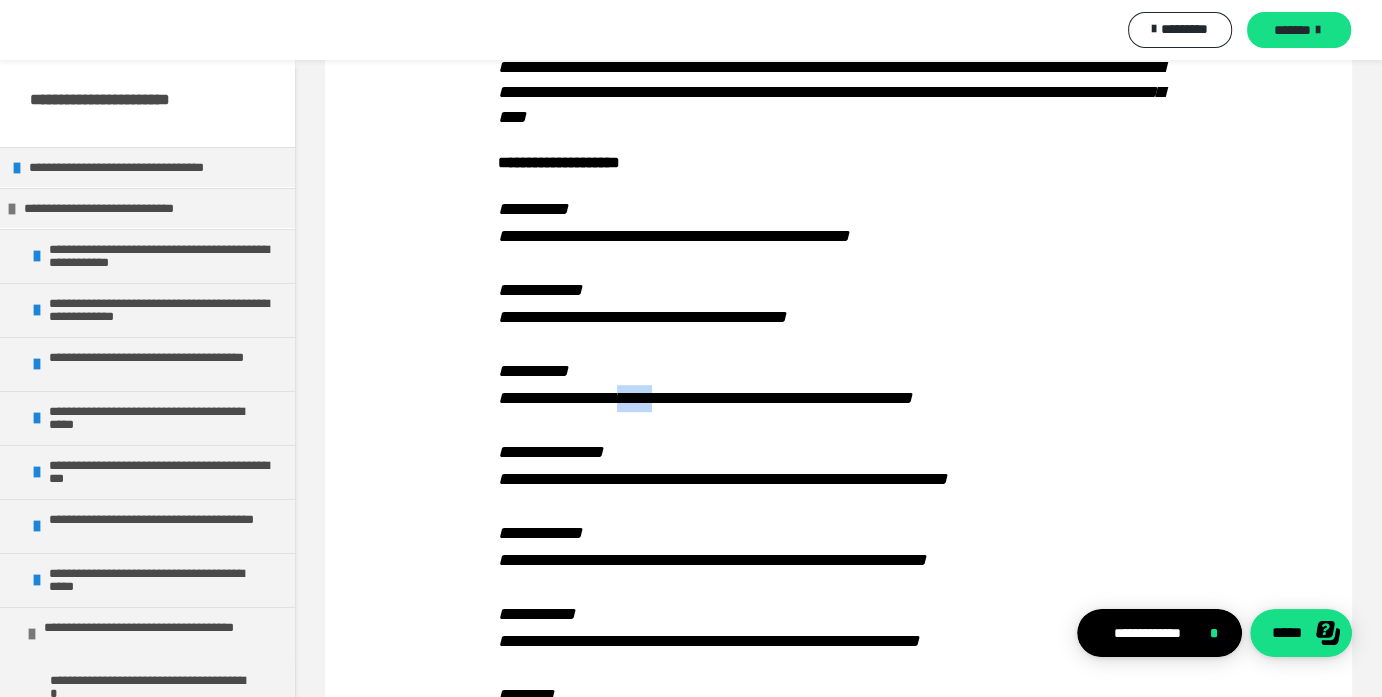 click on "**********" at bounding box center [722, 600] 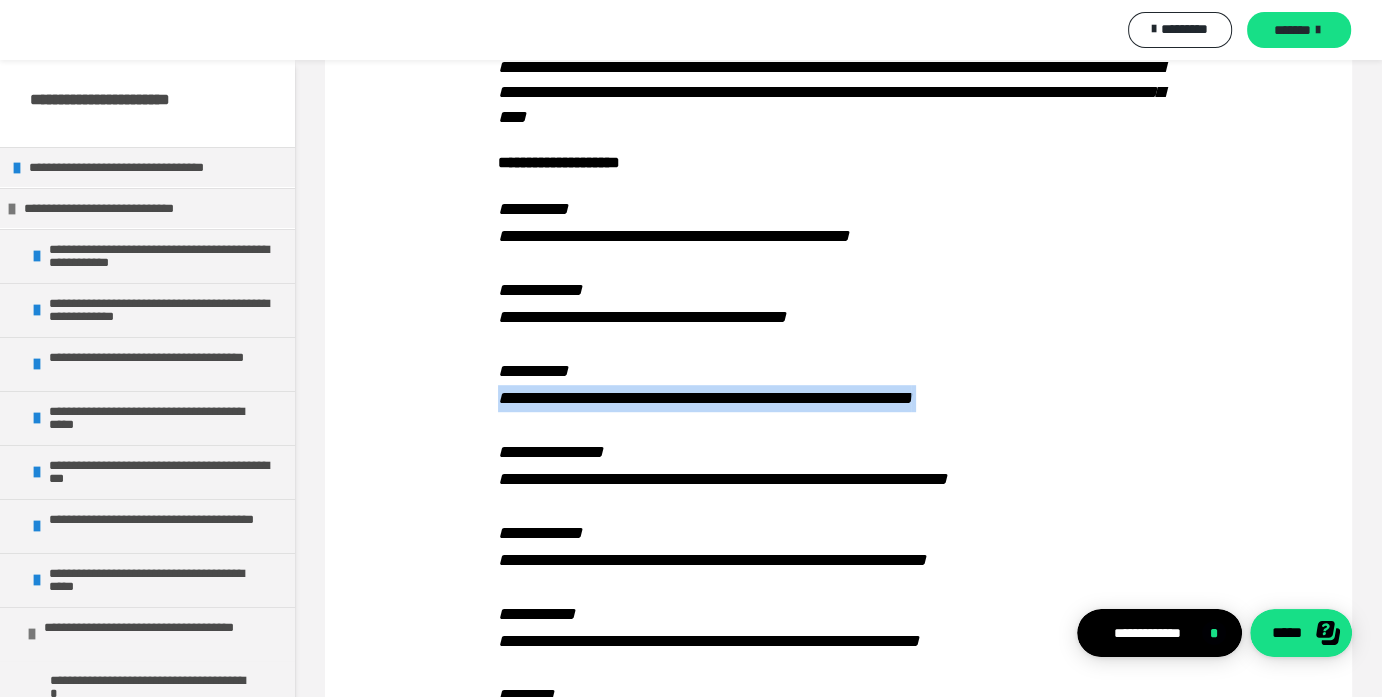 click on "**********" at bounding box center [722, 600] 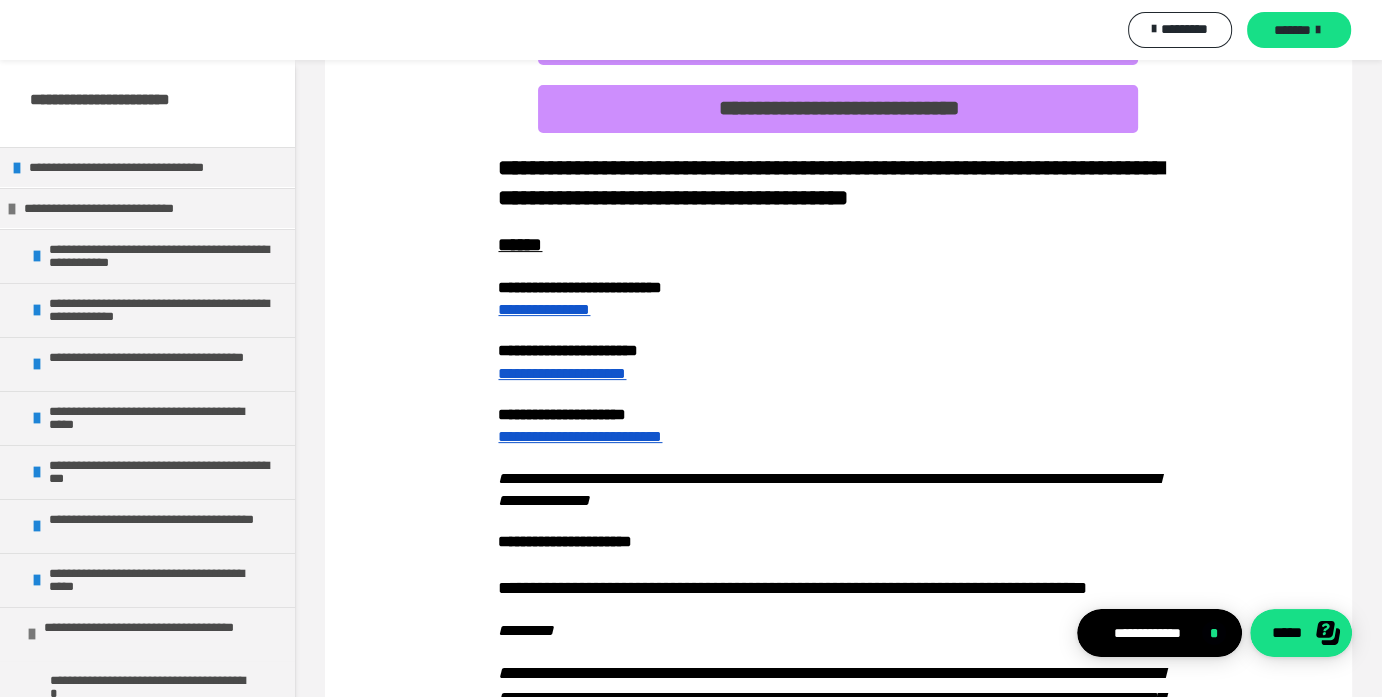 scroll, scrollTop: 125, scrollLeft: 0, axis: vertical 